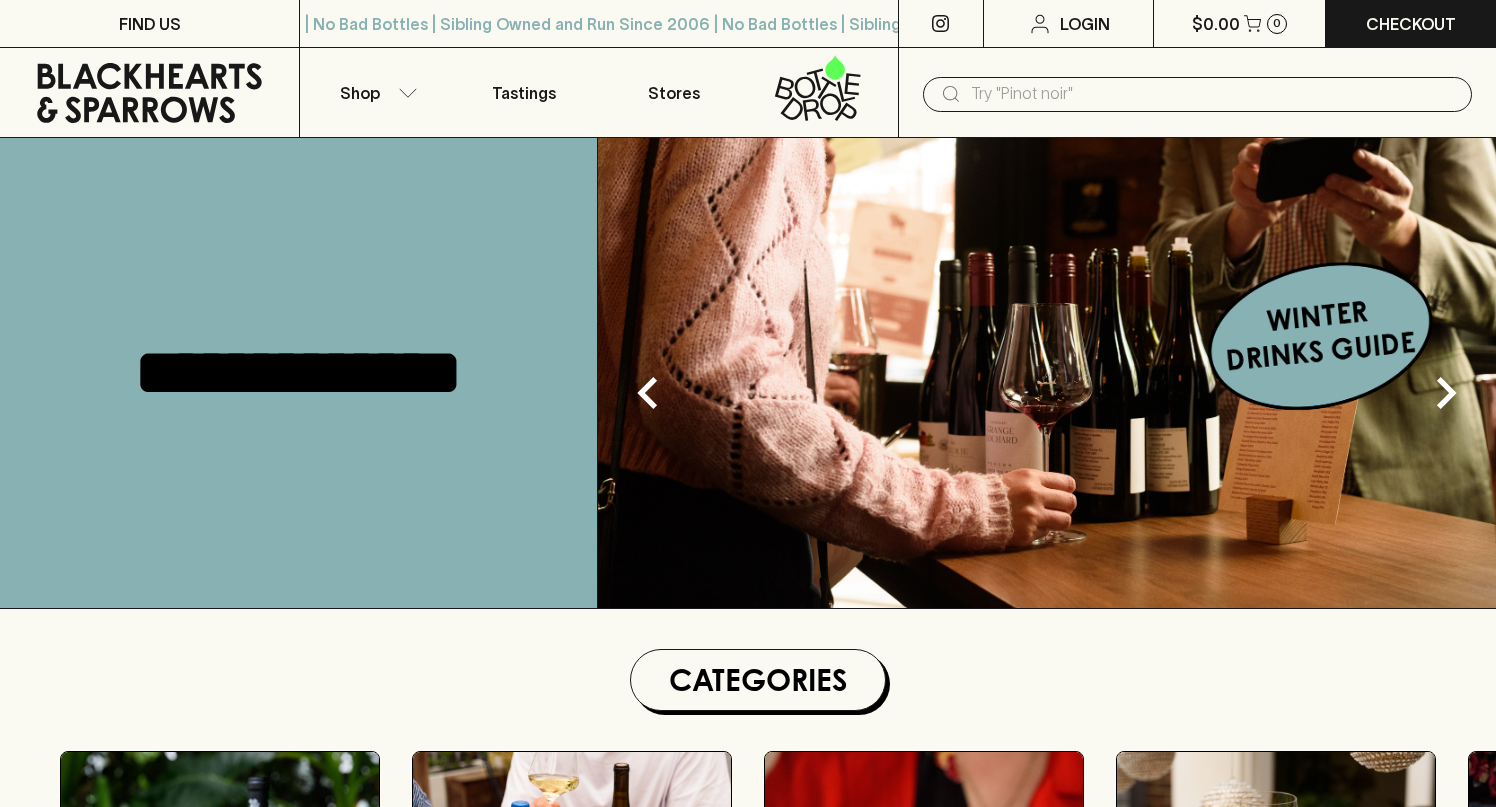 scroll, scrollTop: 0, scrollLeft: 0, axis: both 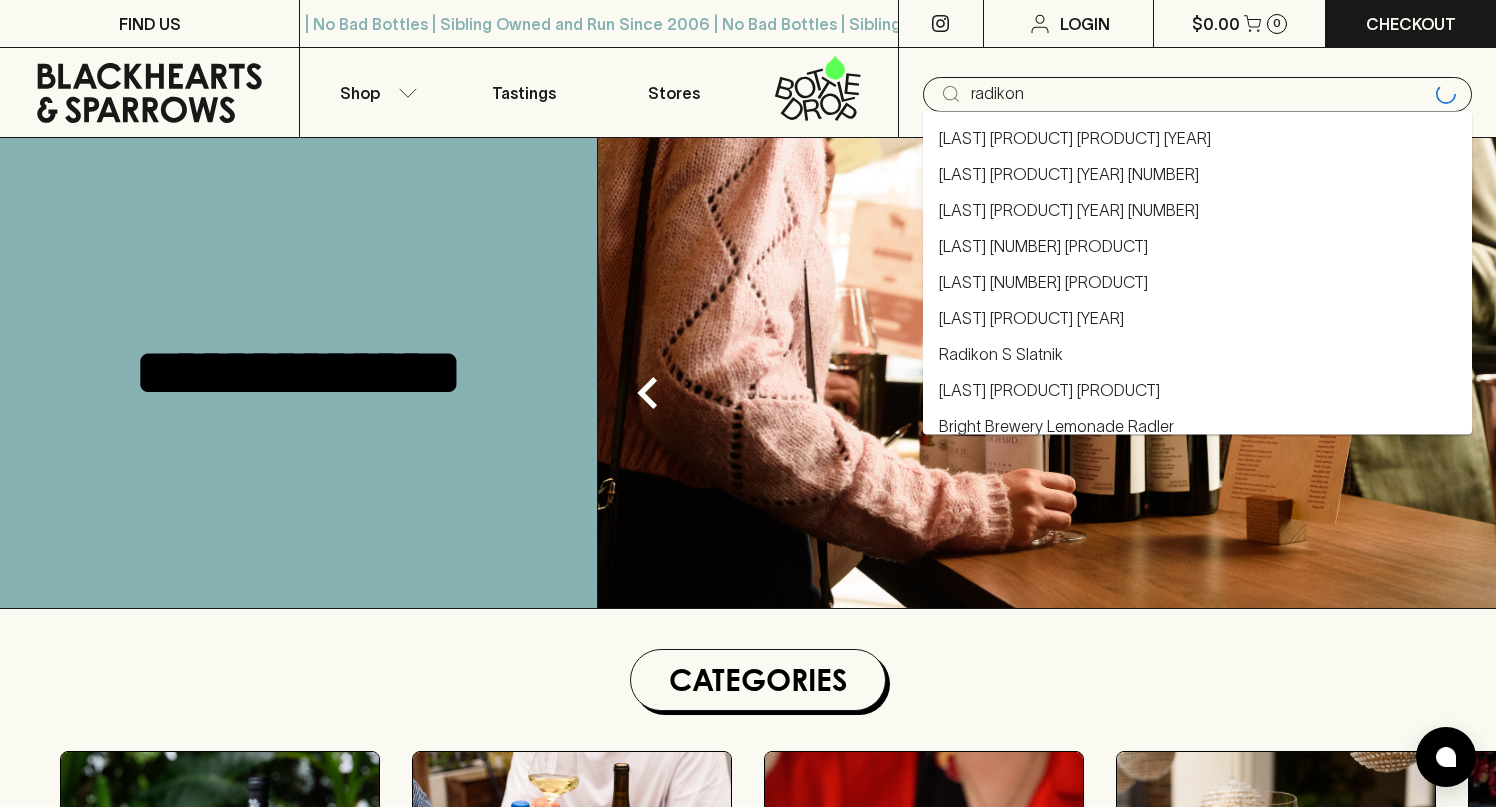 type on "radikon" 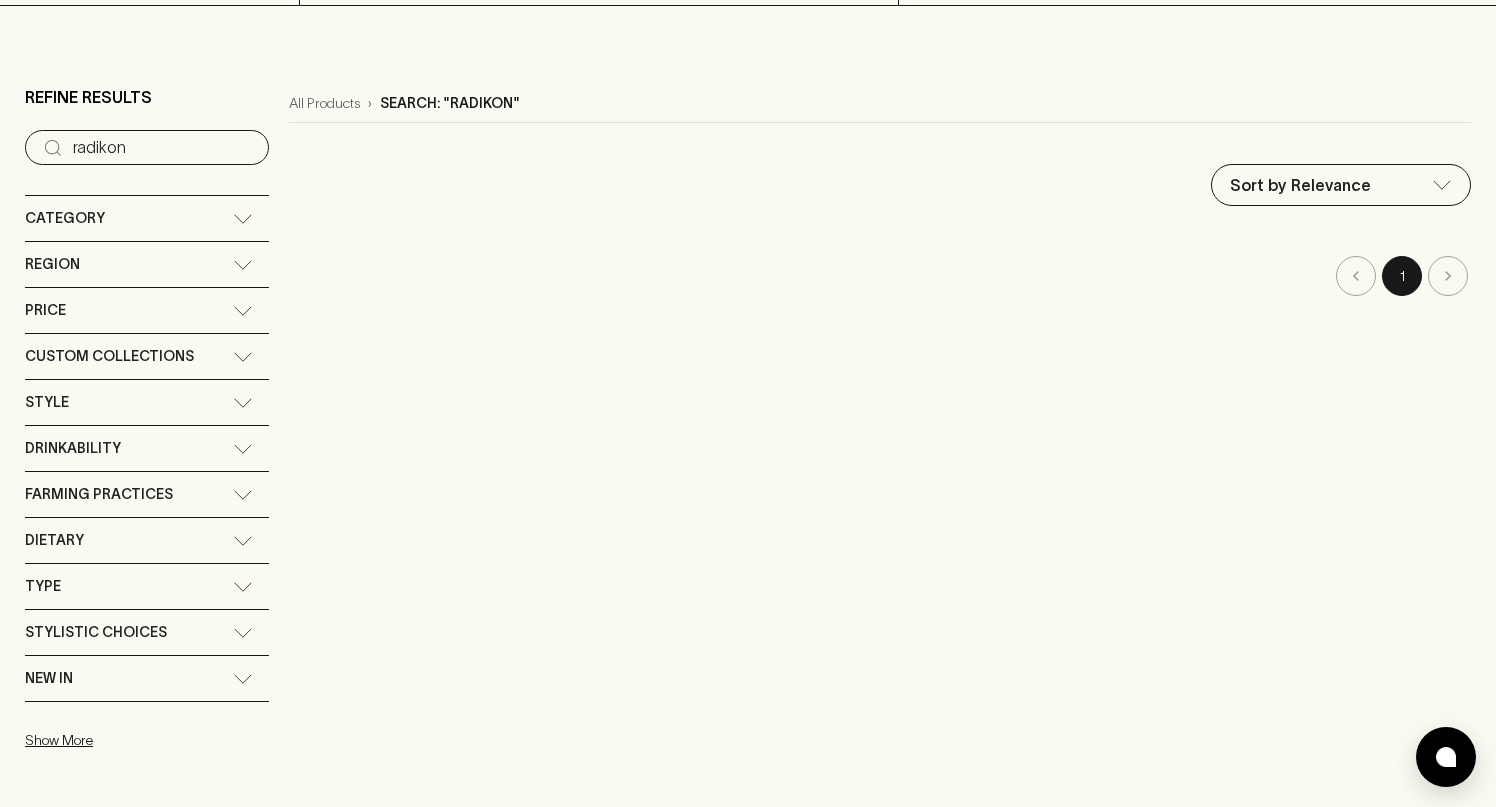 scroll, scrollTop: 0, scrollLeft: 0, axis: both 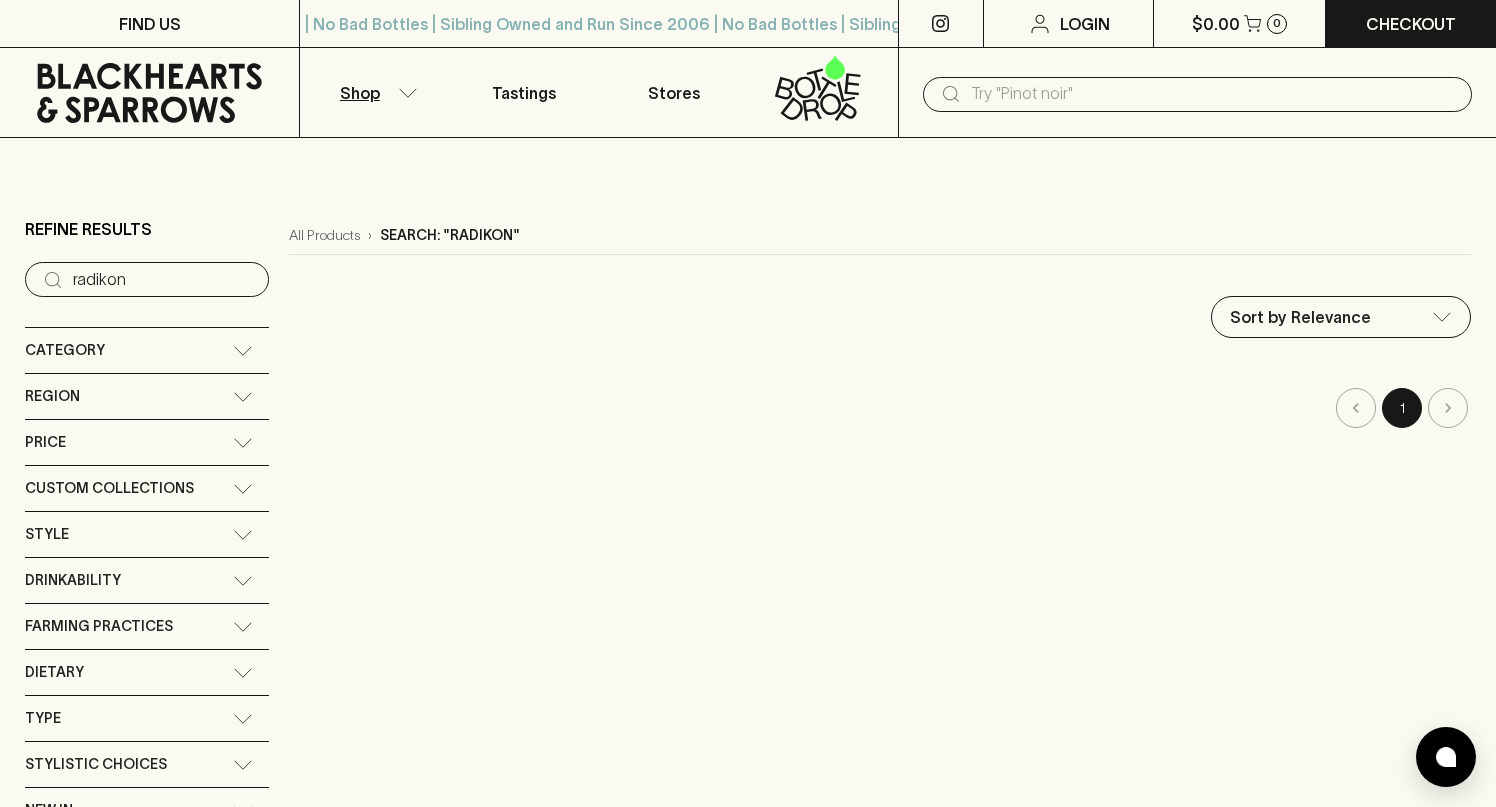 click at bounding box center [1213, 94] 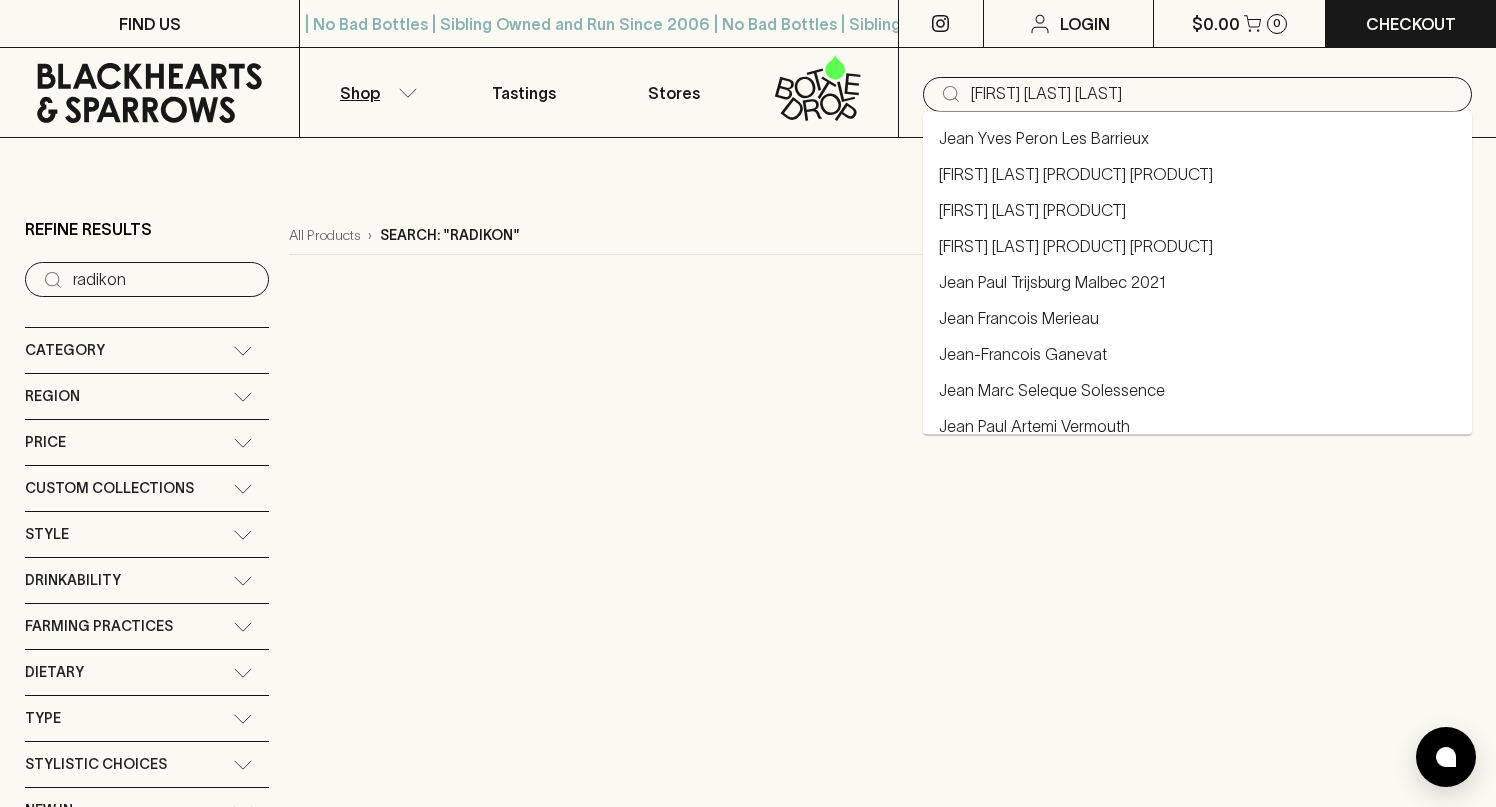 type on "[FIRST] [LAST] [LAST]" 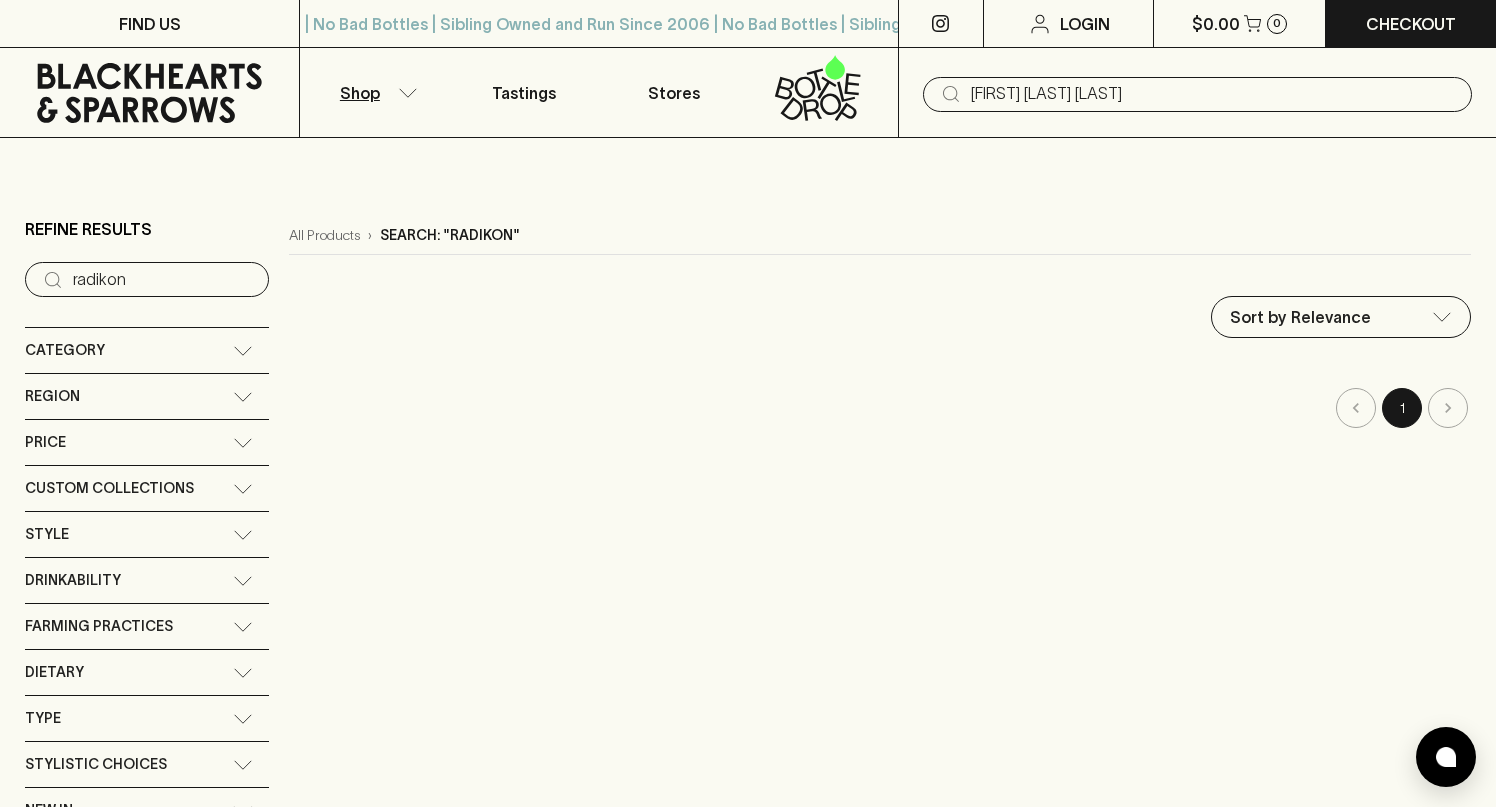 type on "[FIRST] [LAST] [LAST]" 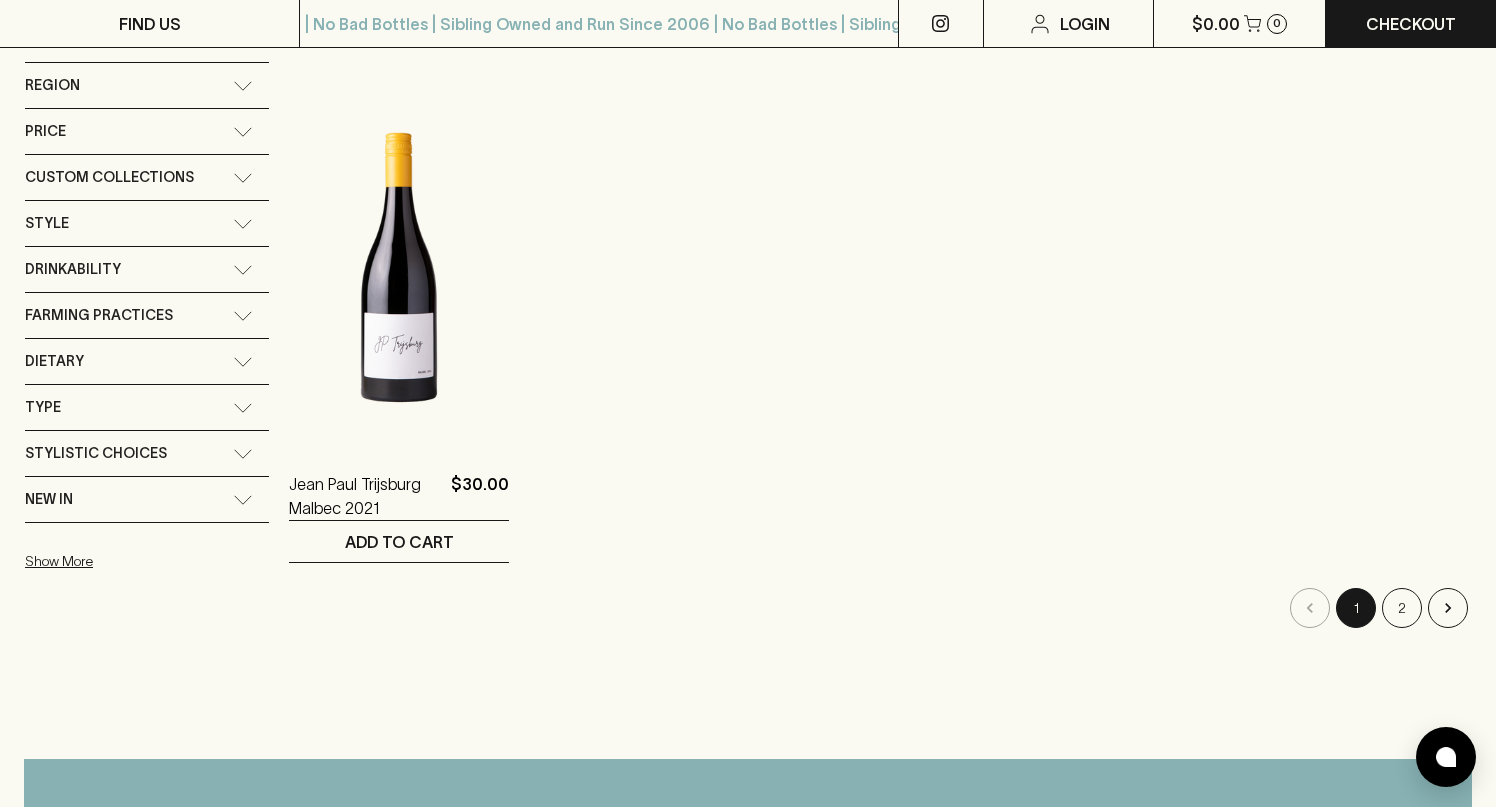 scroll, scrollTop: 0, scrollLeft: 0, axis: both 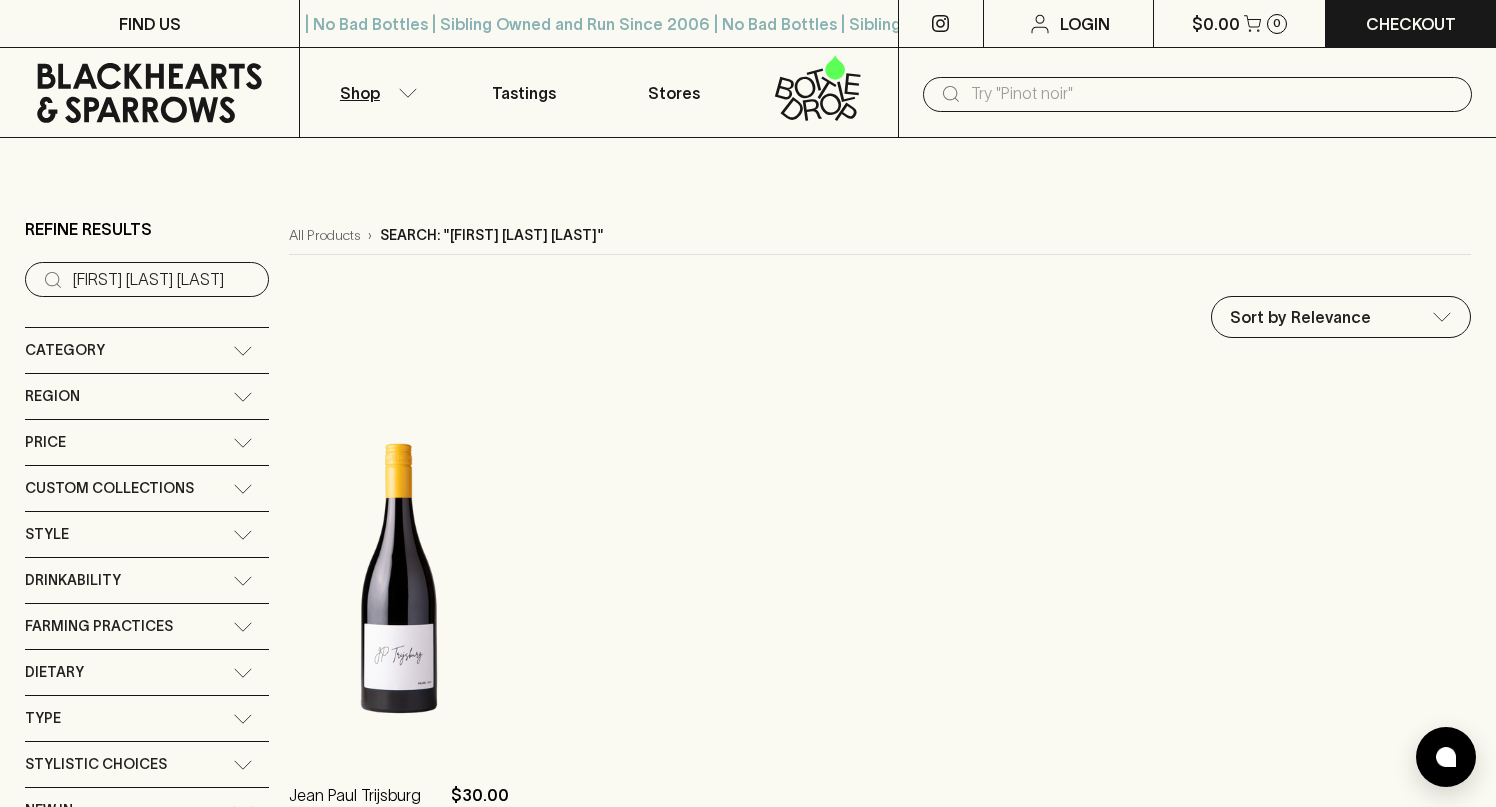 click at bounding box center [1213, 94] 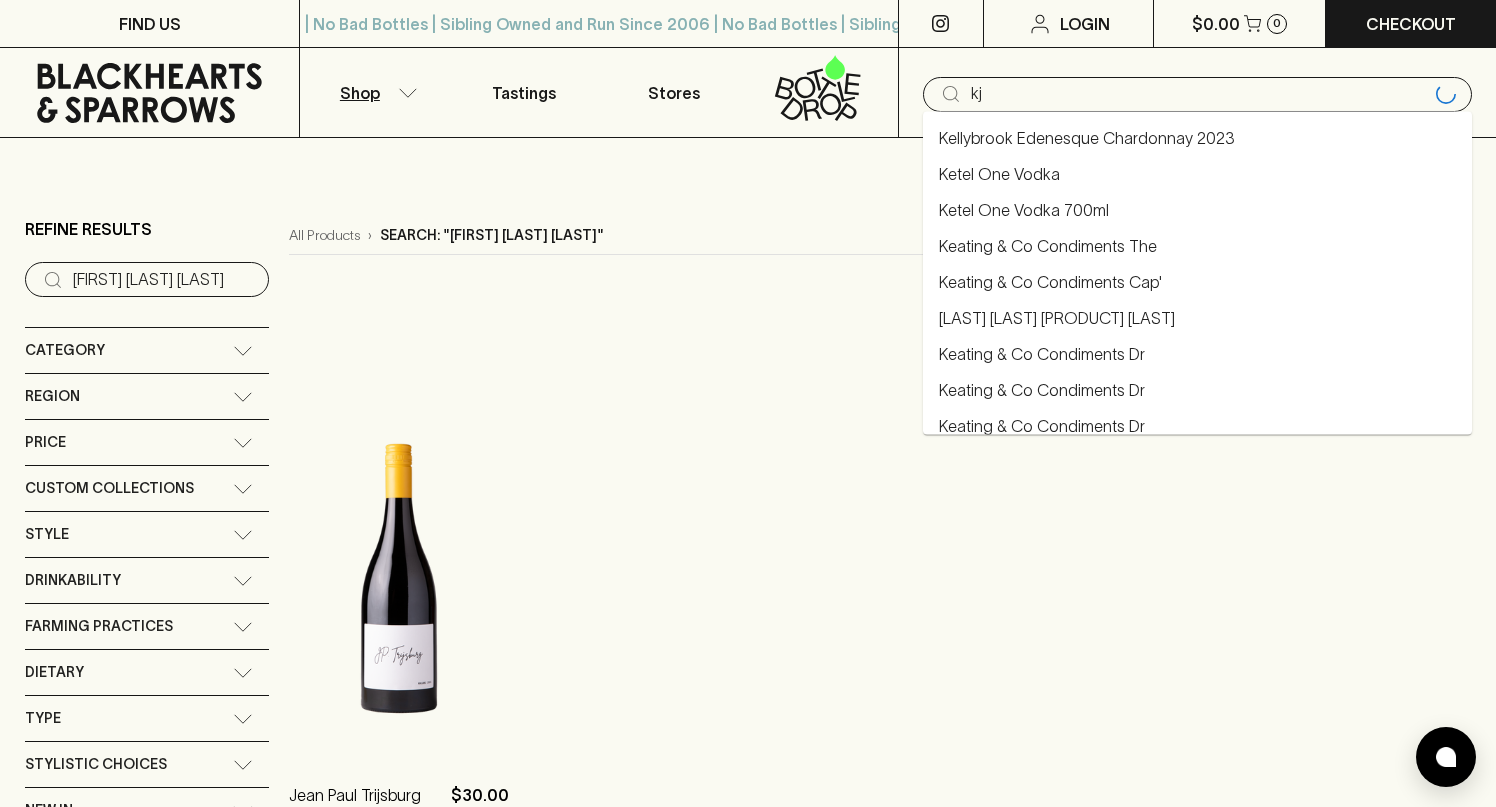 type on "k" 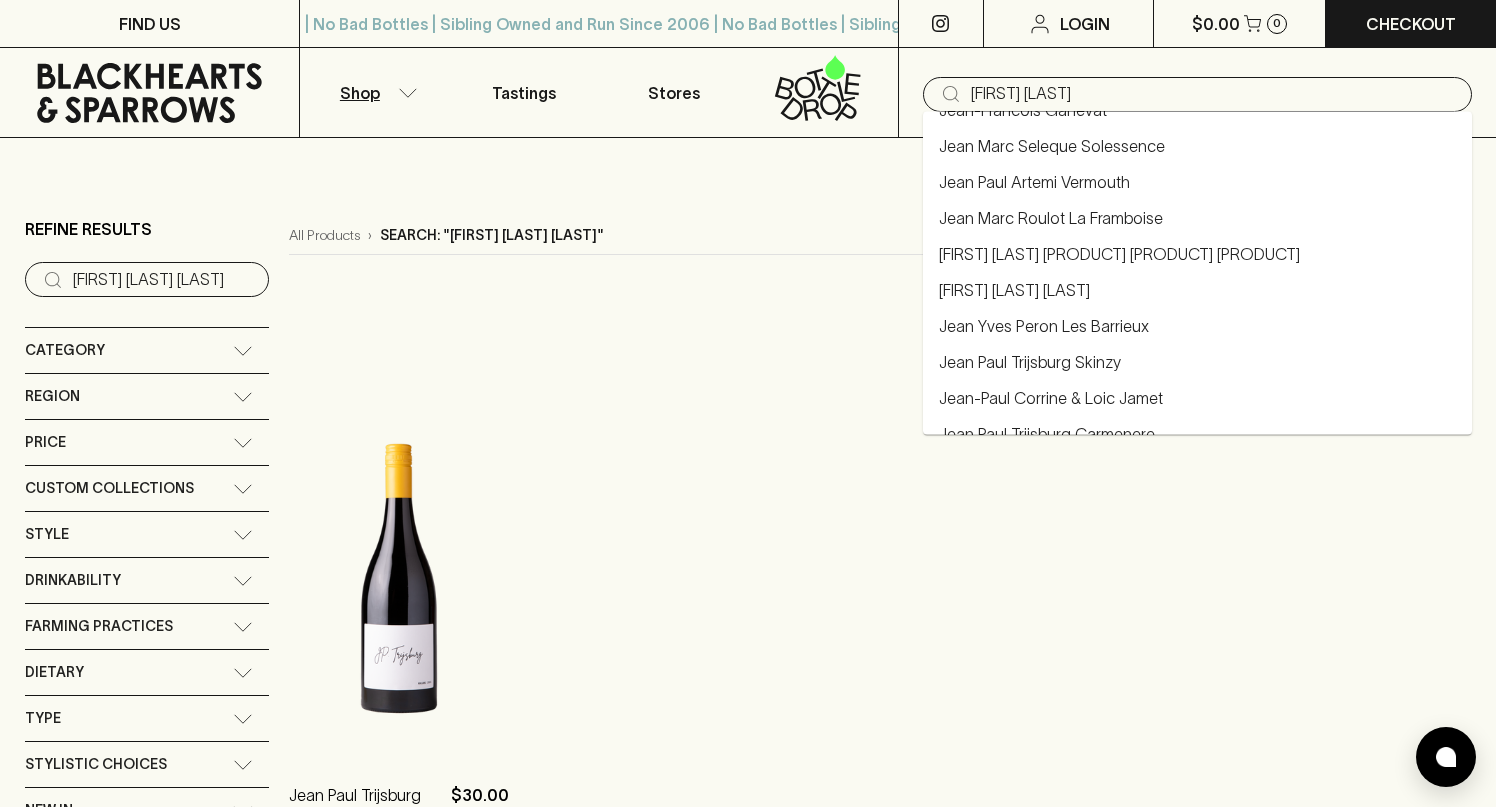 scroll, scrollTop: 521, scrollLeft: 0, axis: vertical 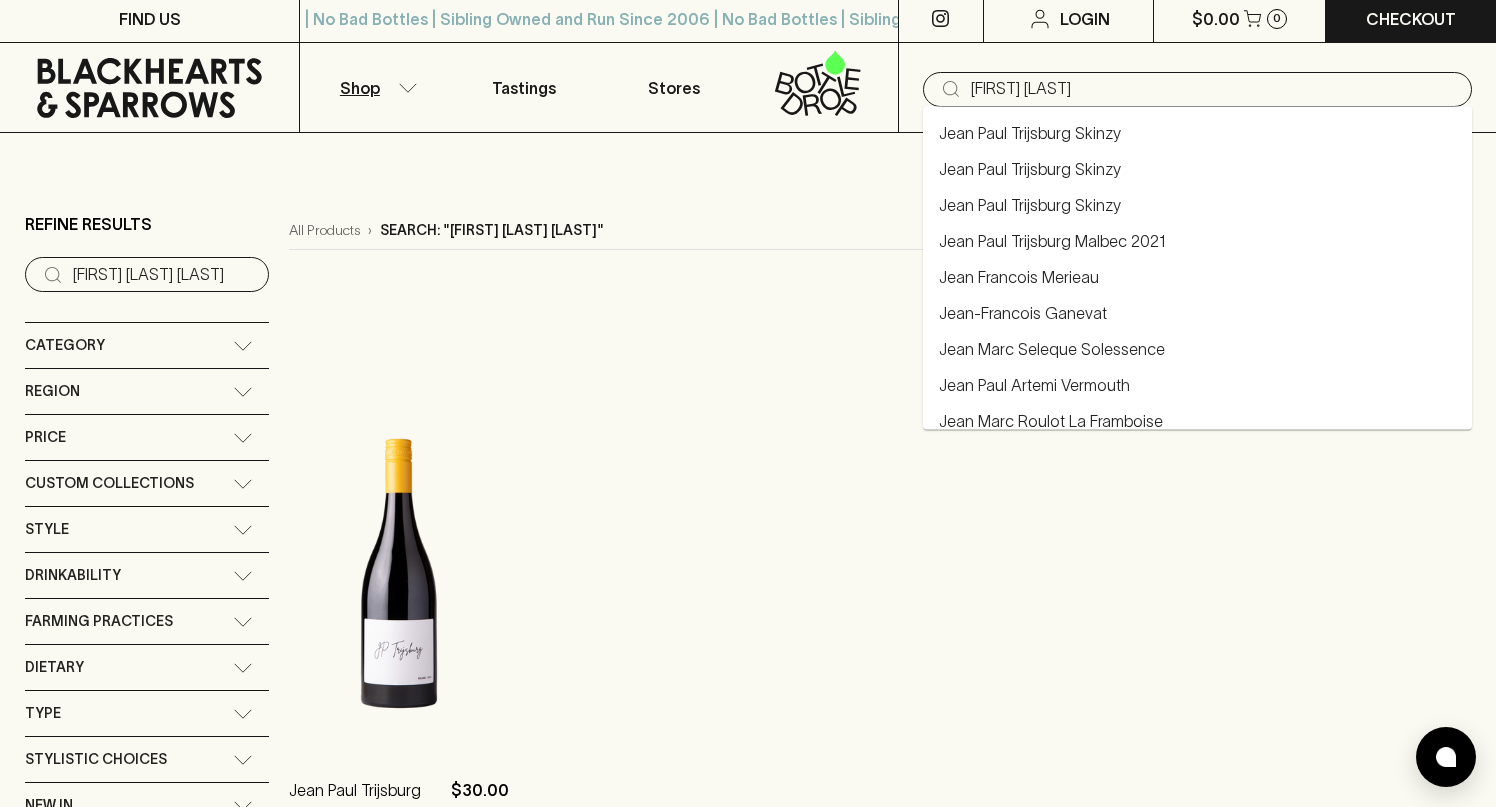 type on "[FIRST] [LAST]" 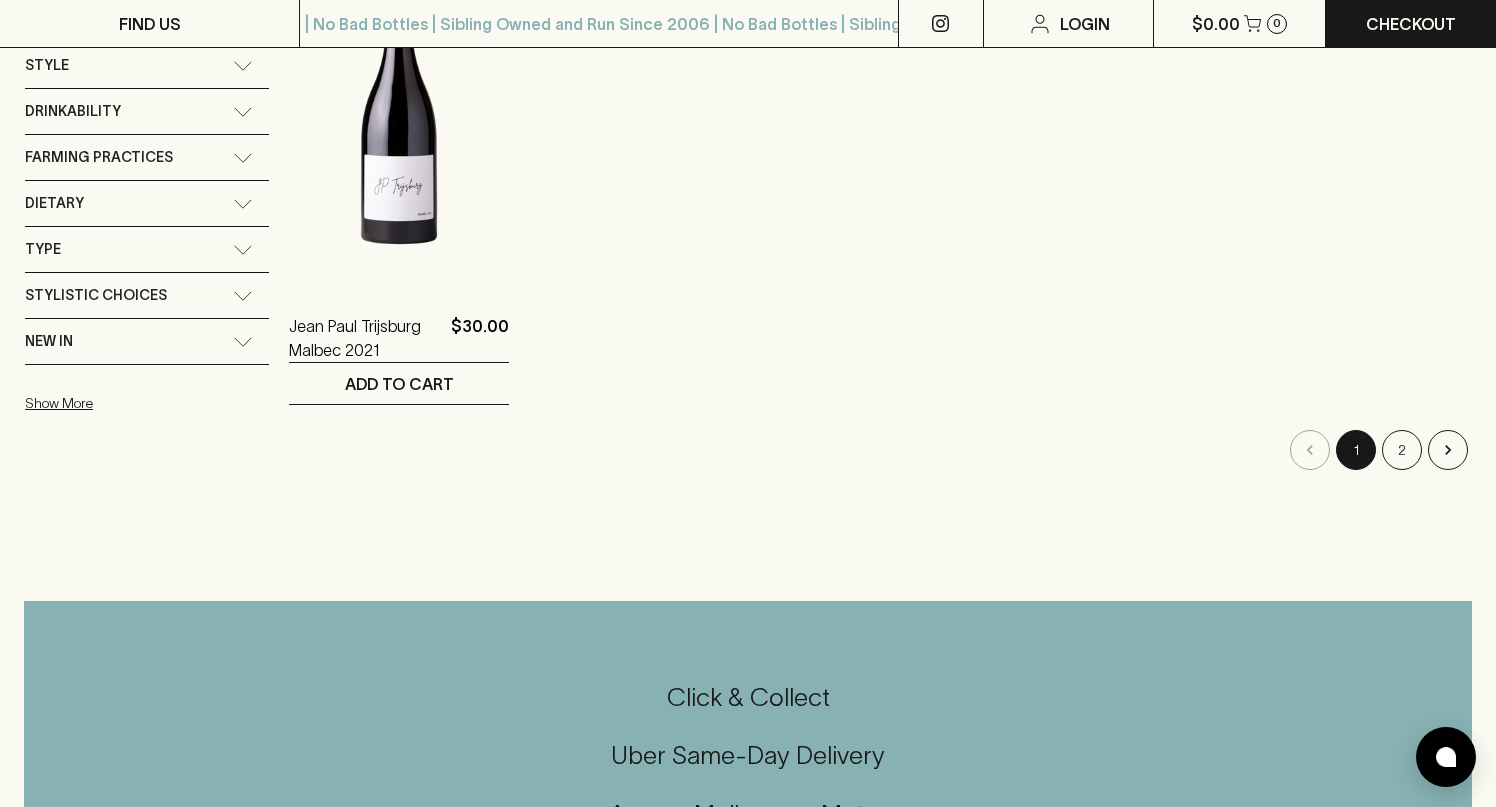 scroll, scrollTop: 471, scrollLeft: 0, axis: vertical 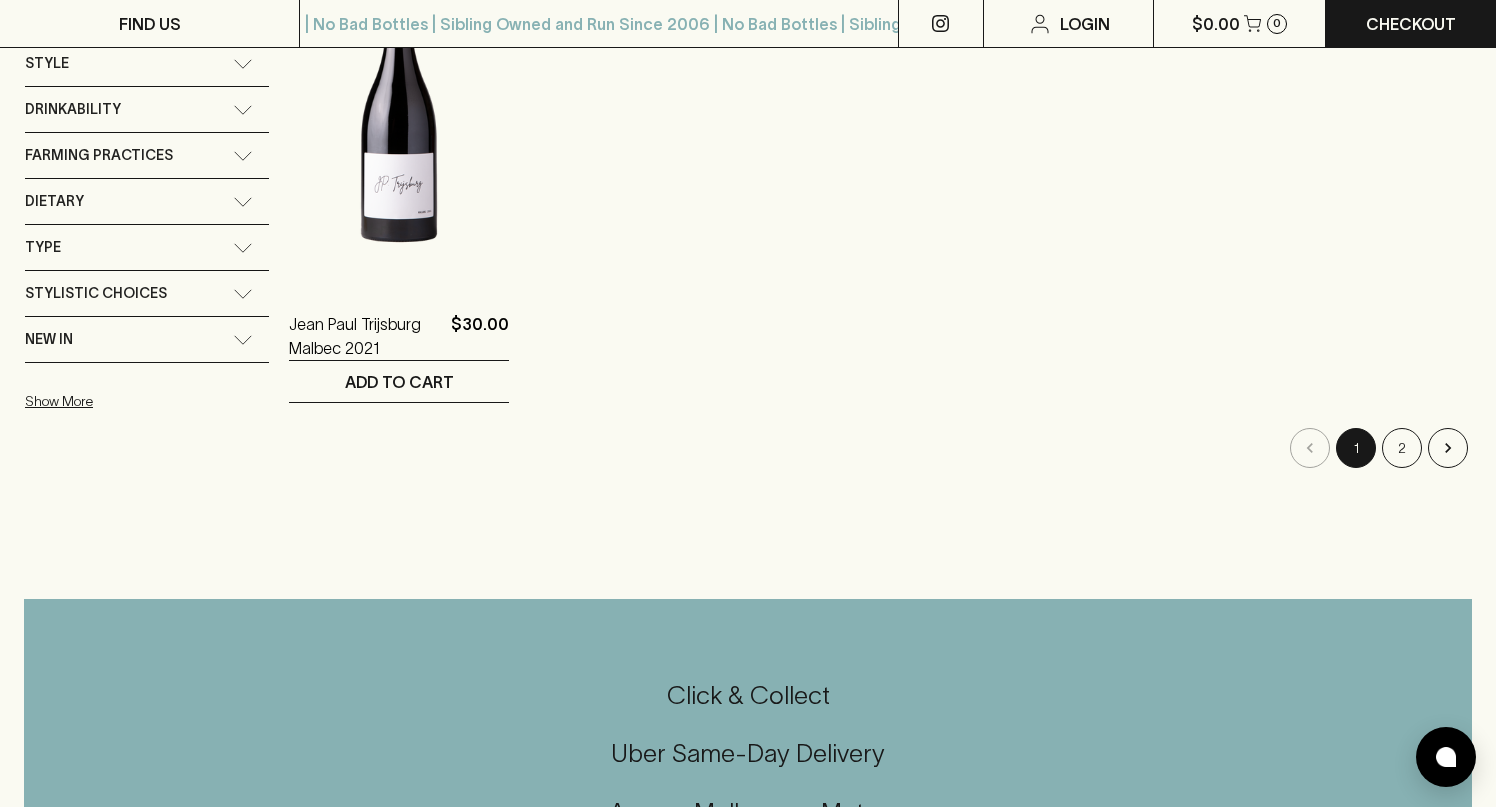 type 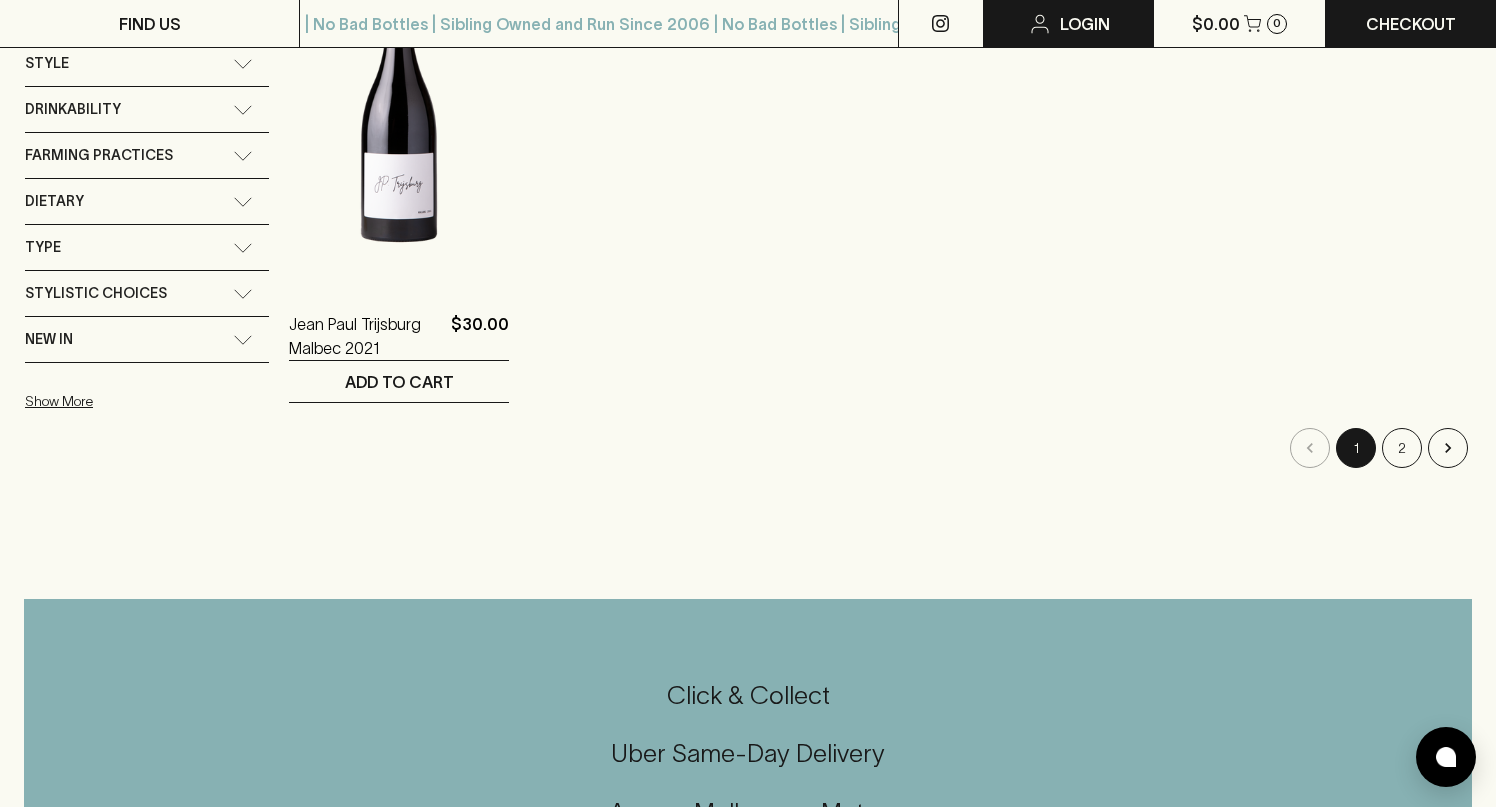 click on "Login" at bounding box center (1085, 24) 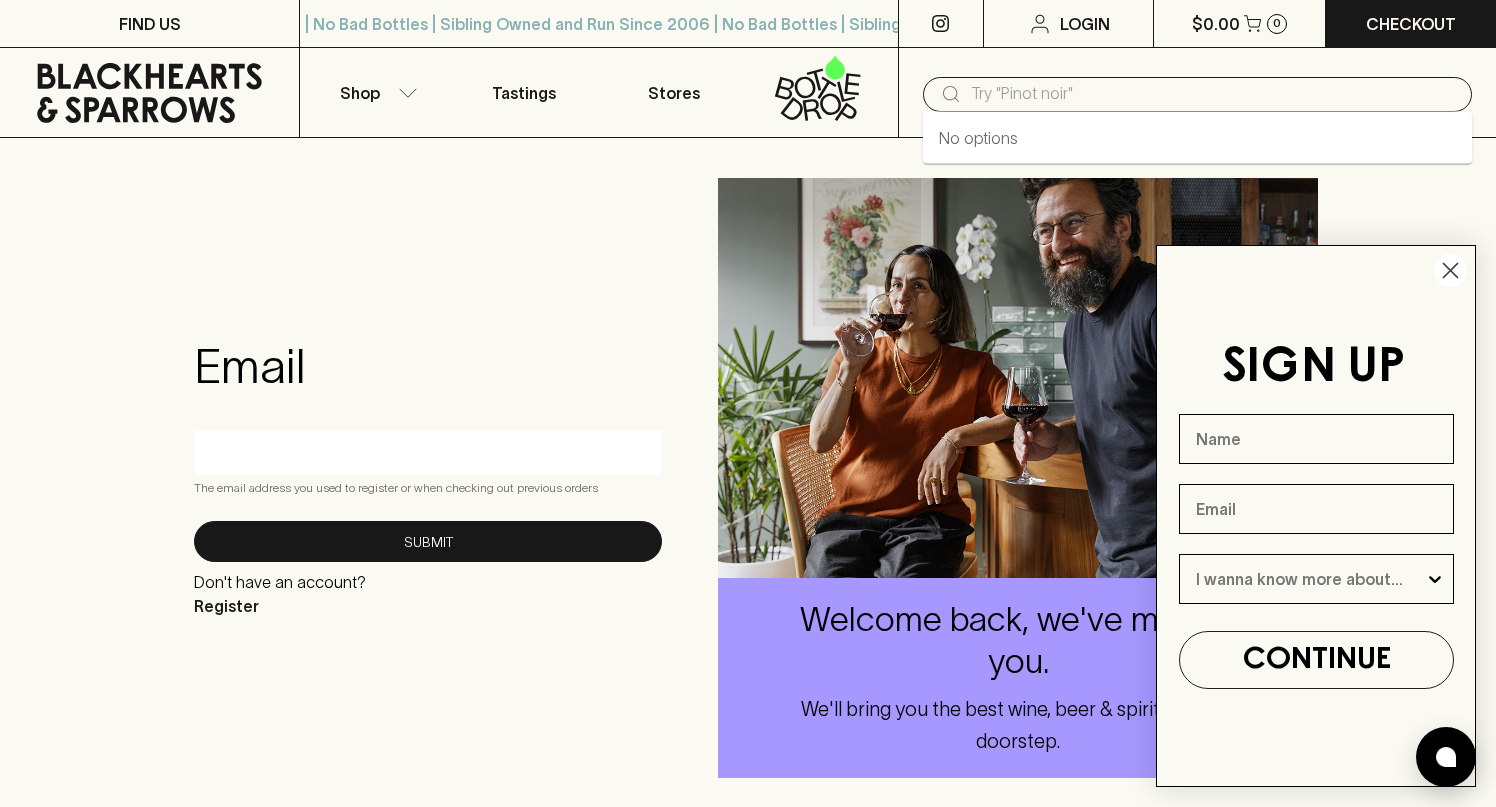 click at bounding box center (1213, 94) 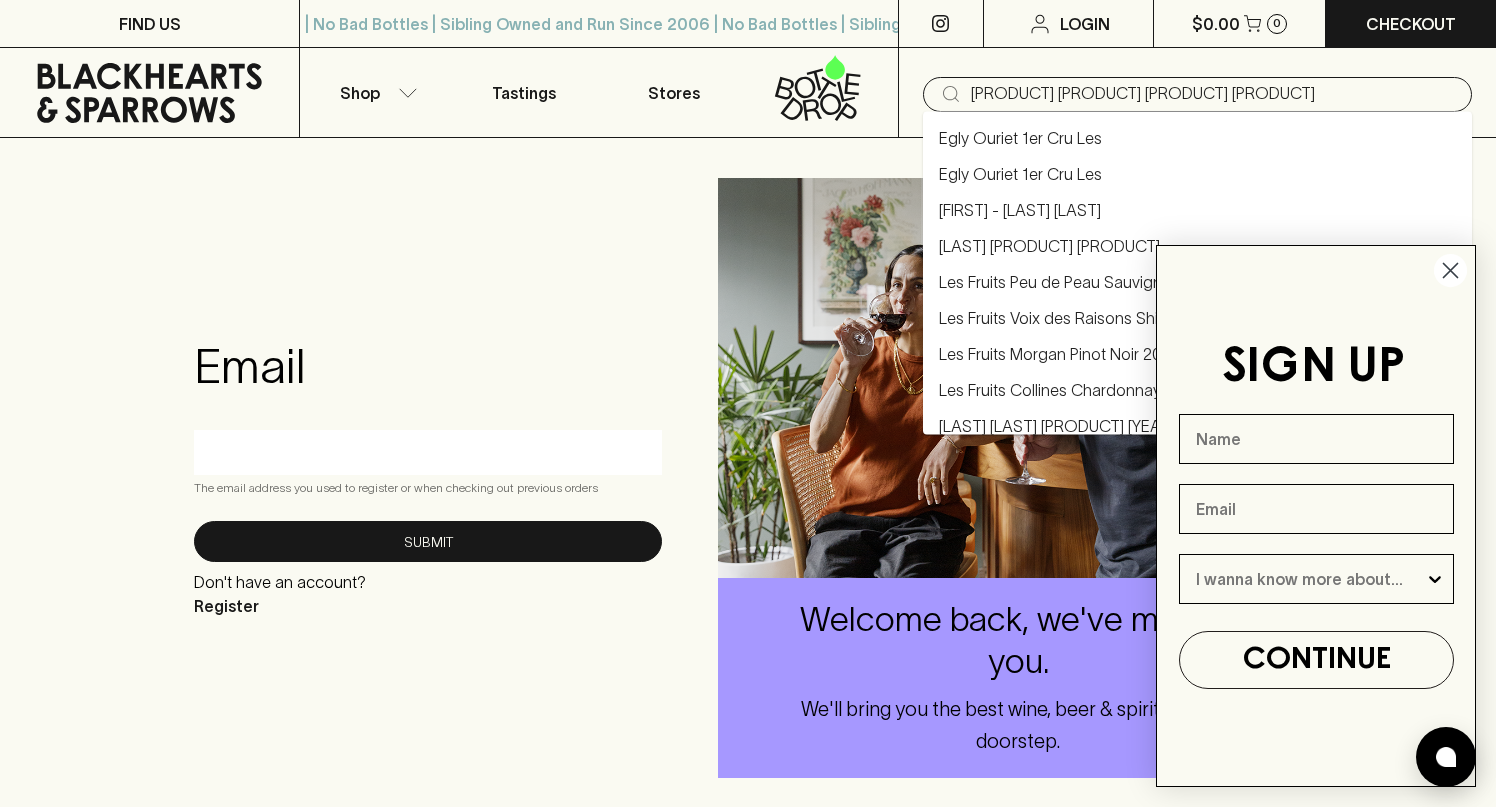 type on "[PRODUCT] [PRODUCT] [PRODUCT] [PRODUCT]" 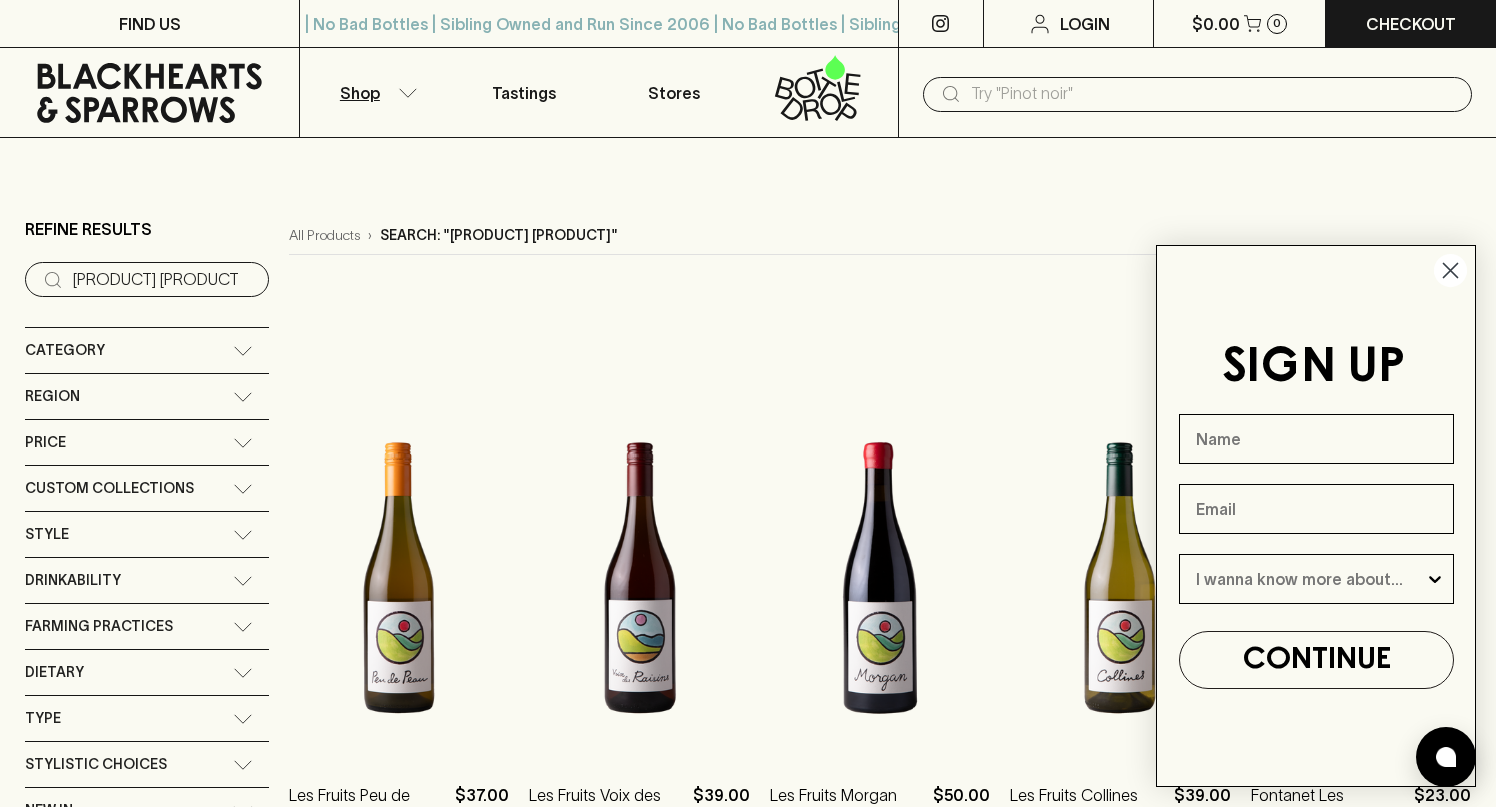 click at bounding box center [1213, 94] 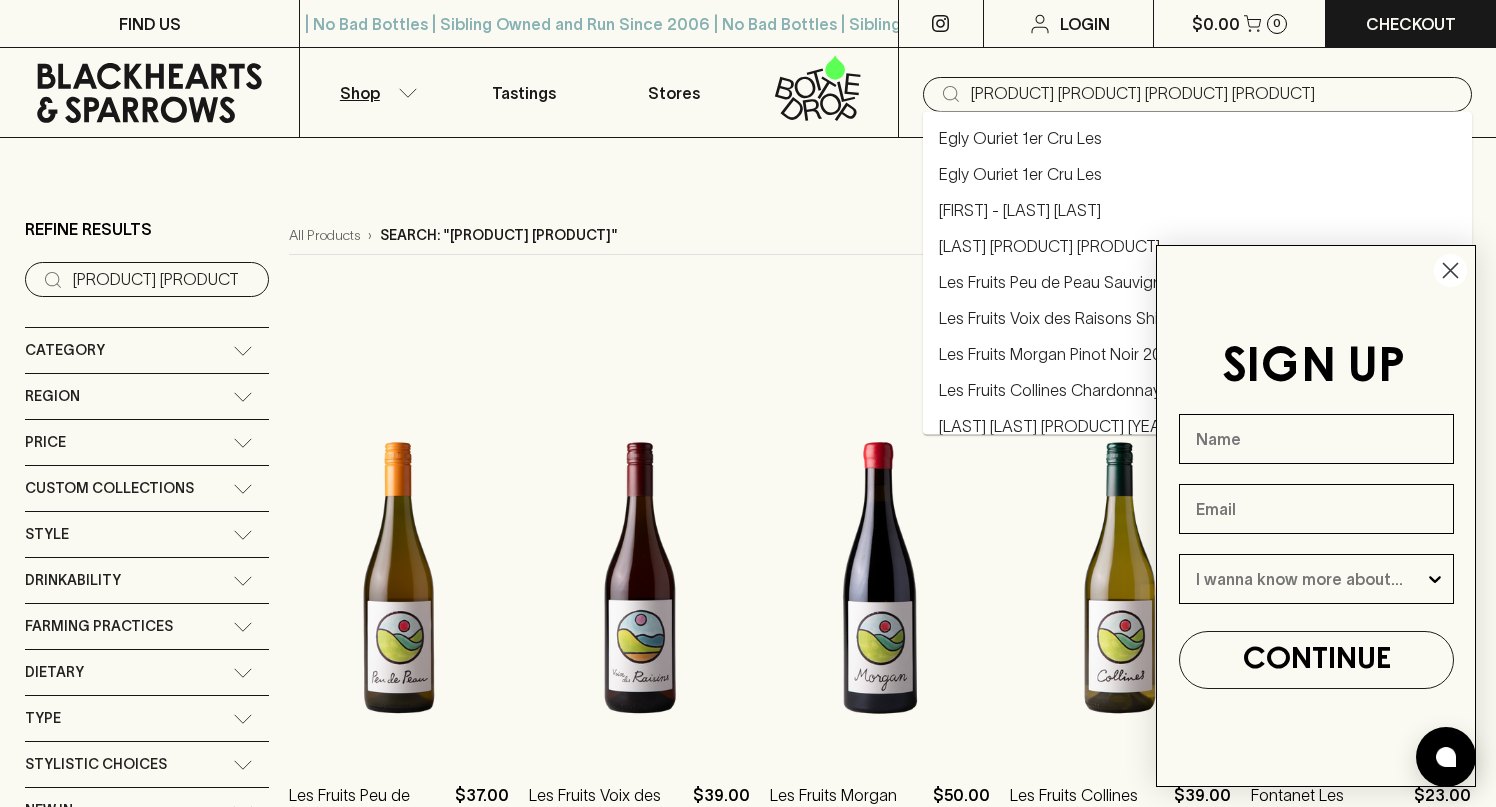 drag, startPoint x: 1130, startPoint y: 90, endPoint x: 1307, endPoint y: 90, distance: 177 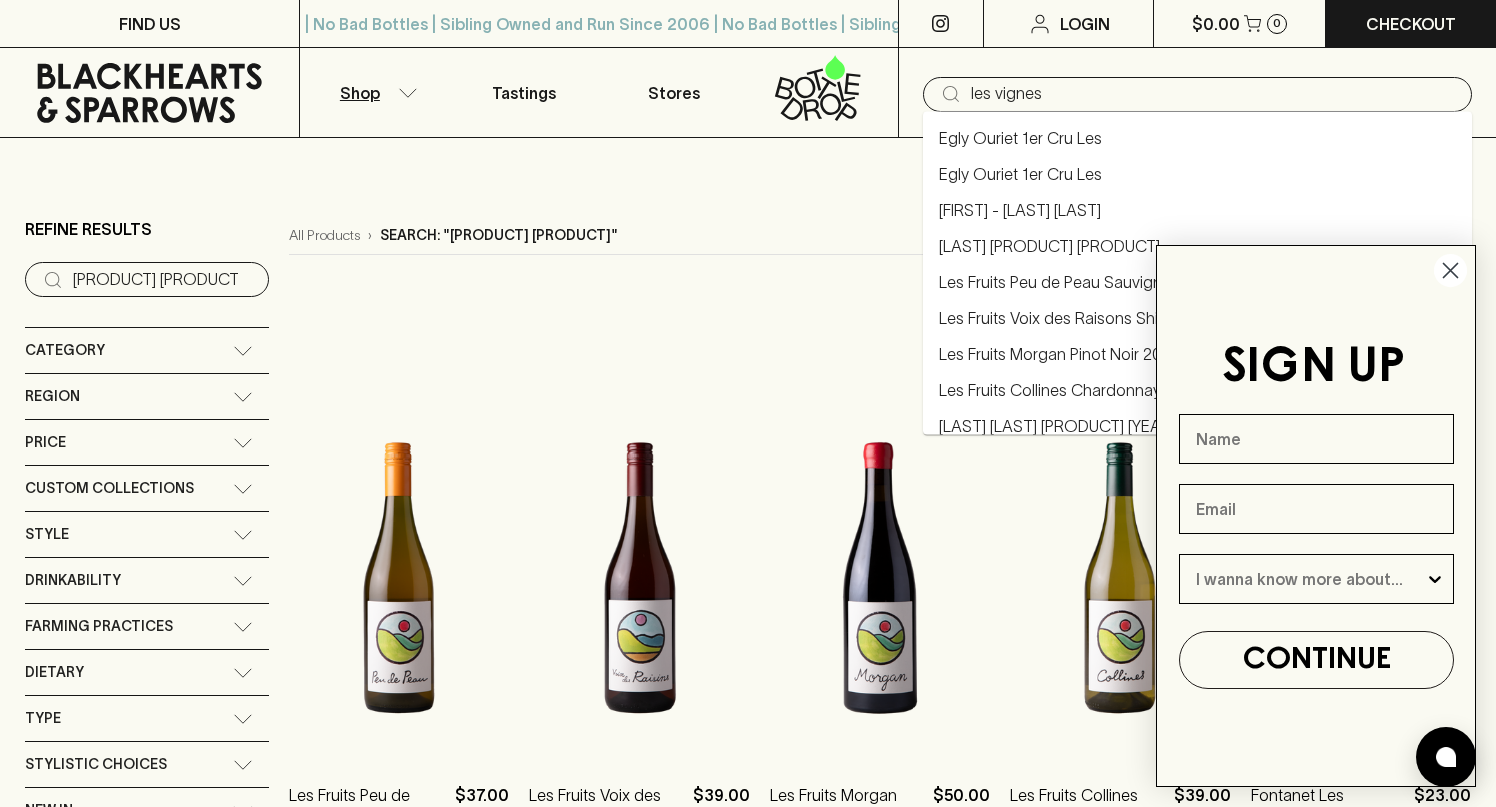type on "les vignes" 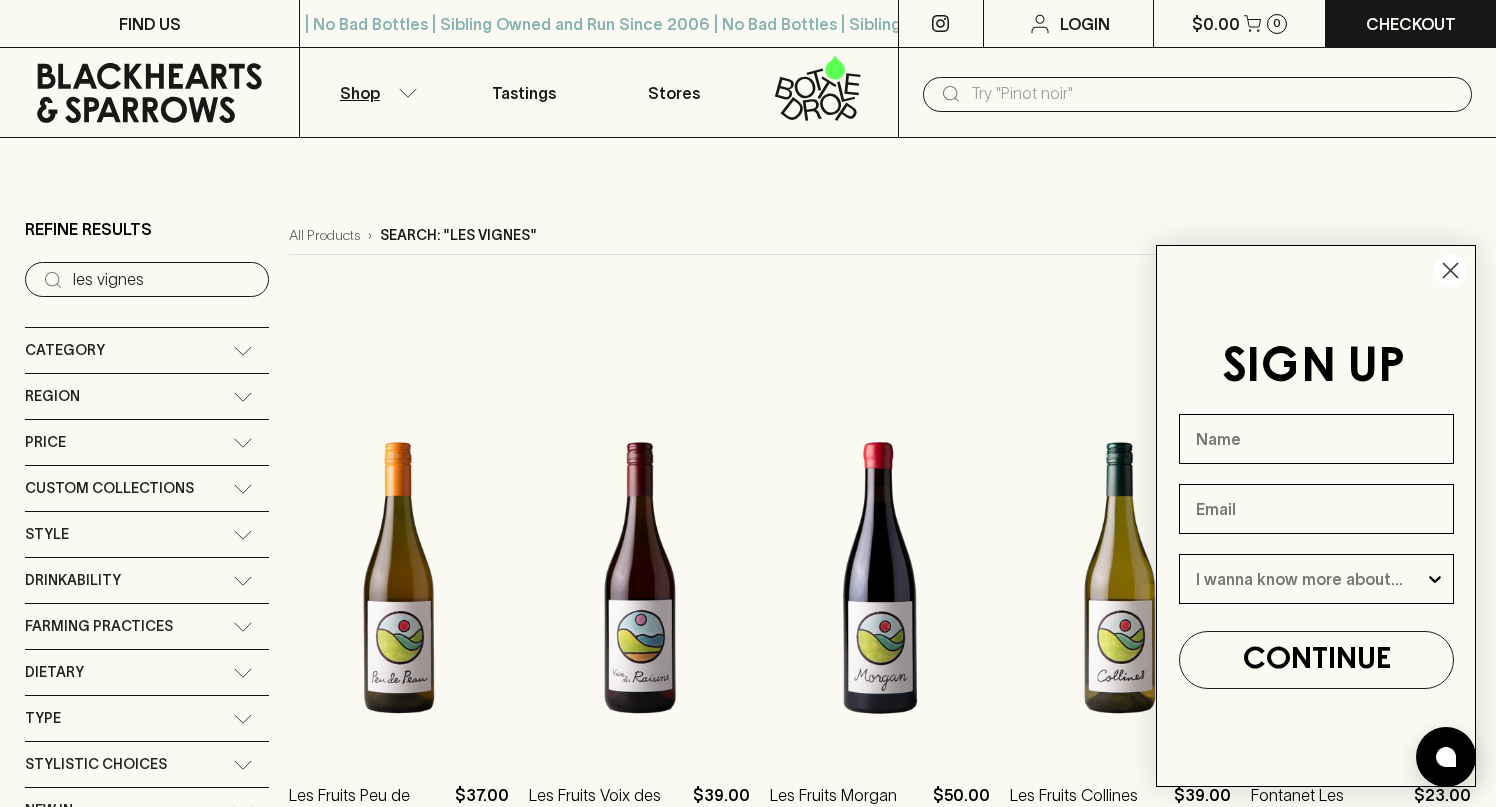 click 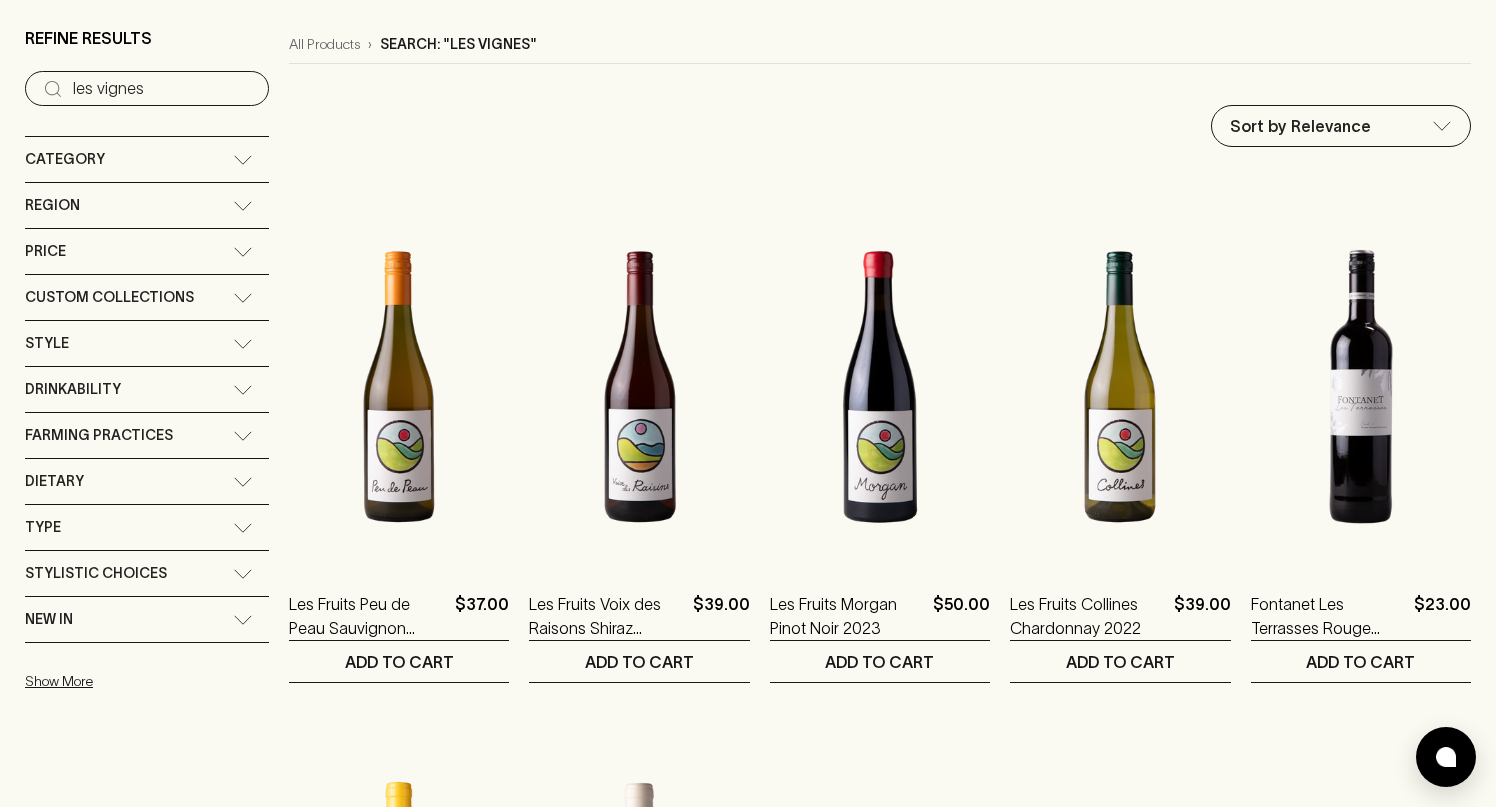 scroll, scrollTop: 0, scrollLeft: 0, axis: both 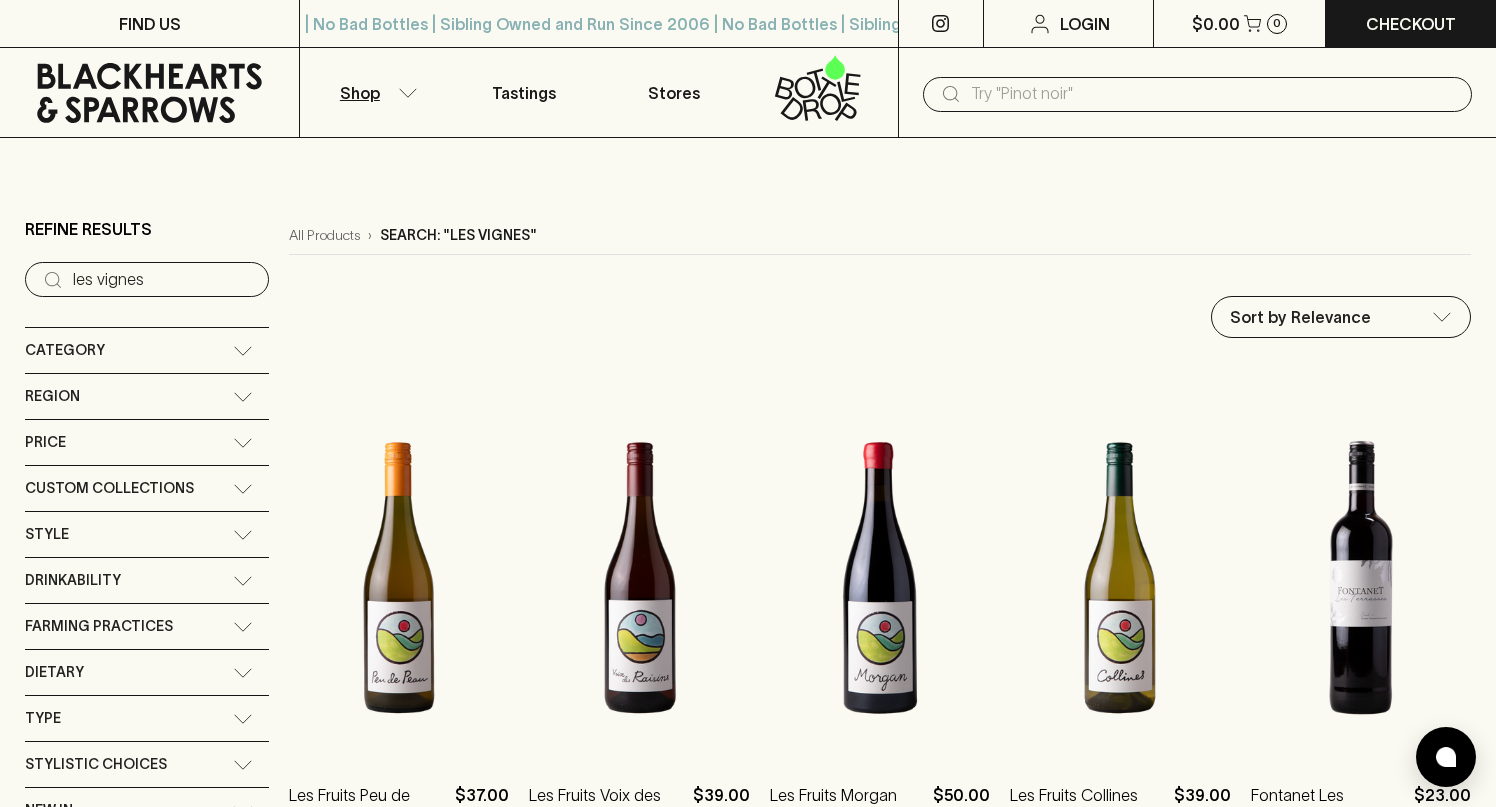 click on "​" at bounding box center (1197, 94) 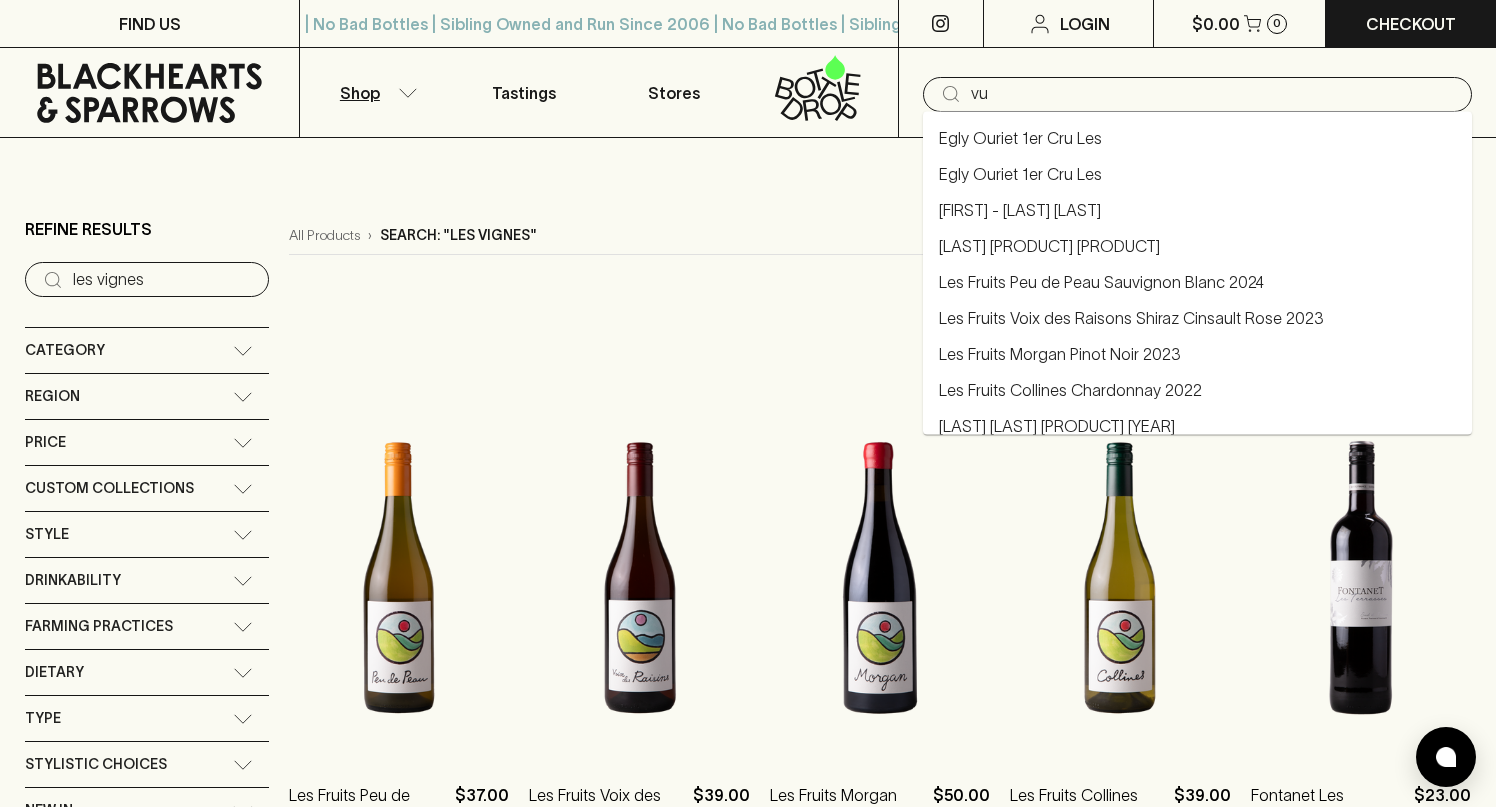 type on "v" 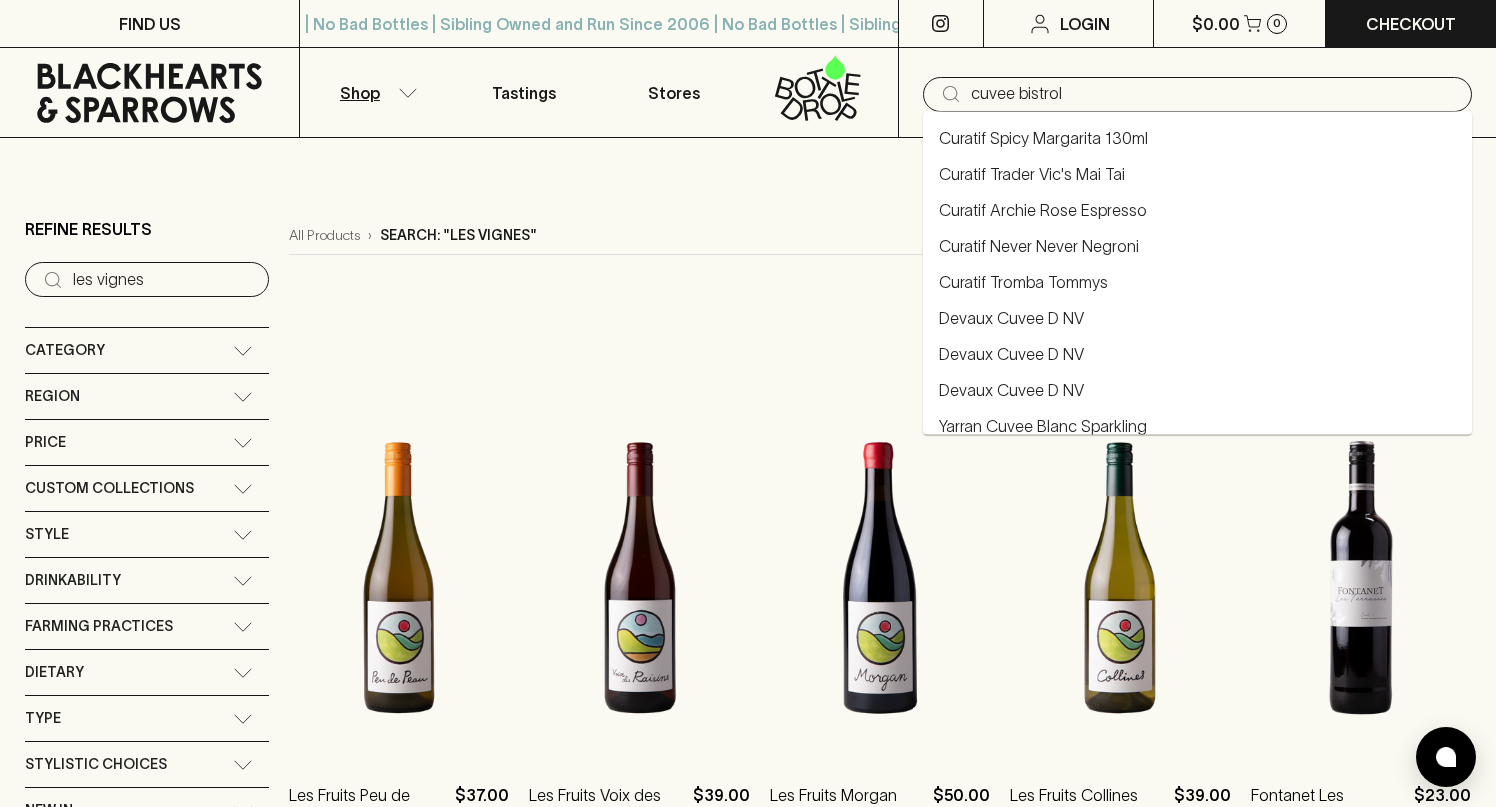 type on "cuvee bistrol" 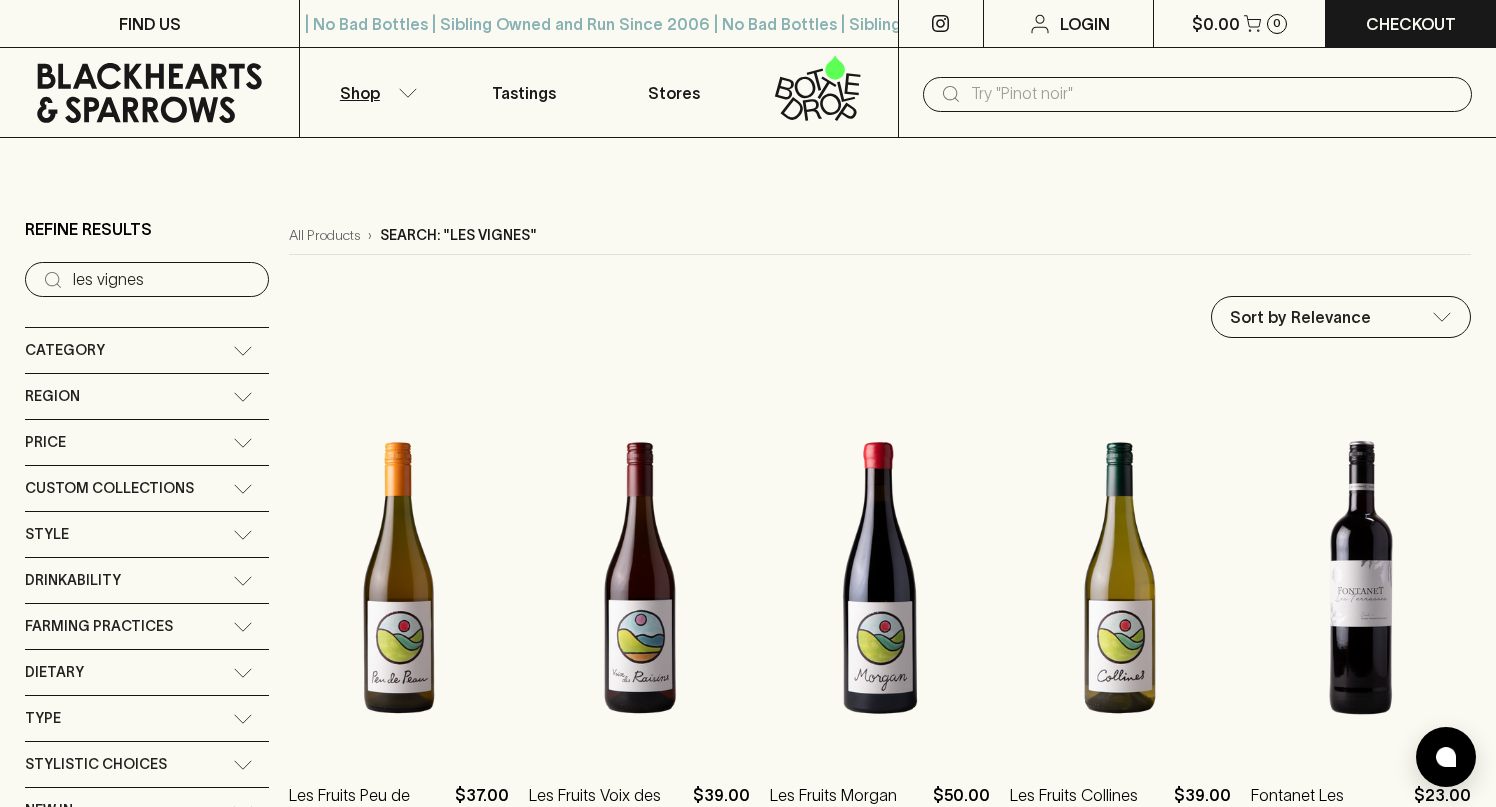 click on "​" at bounding box center (1197, 94) 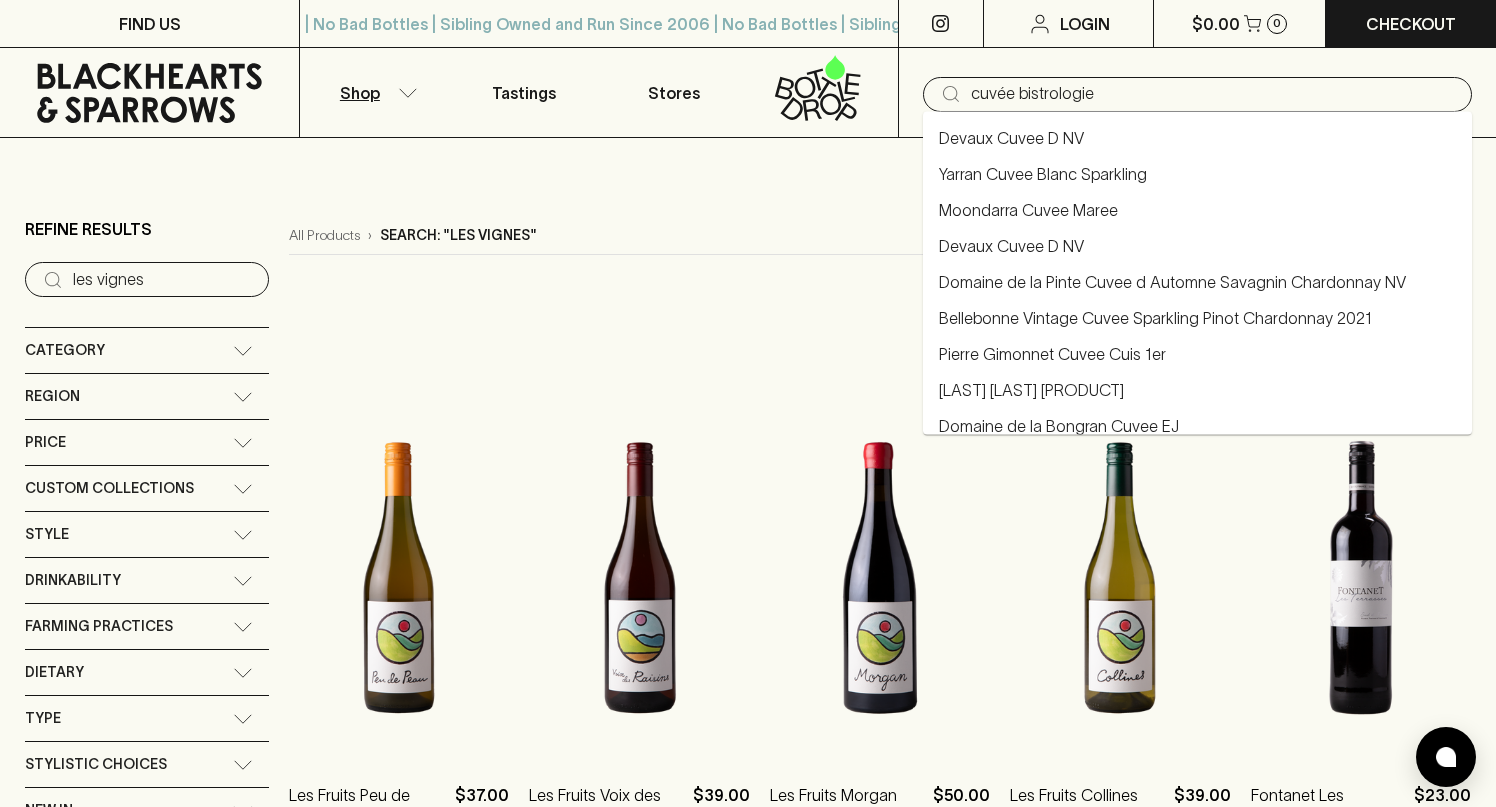 type on "cuvée bistrologie" 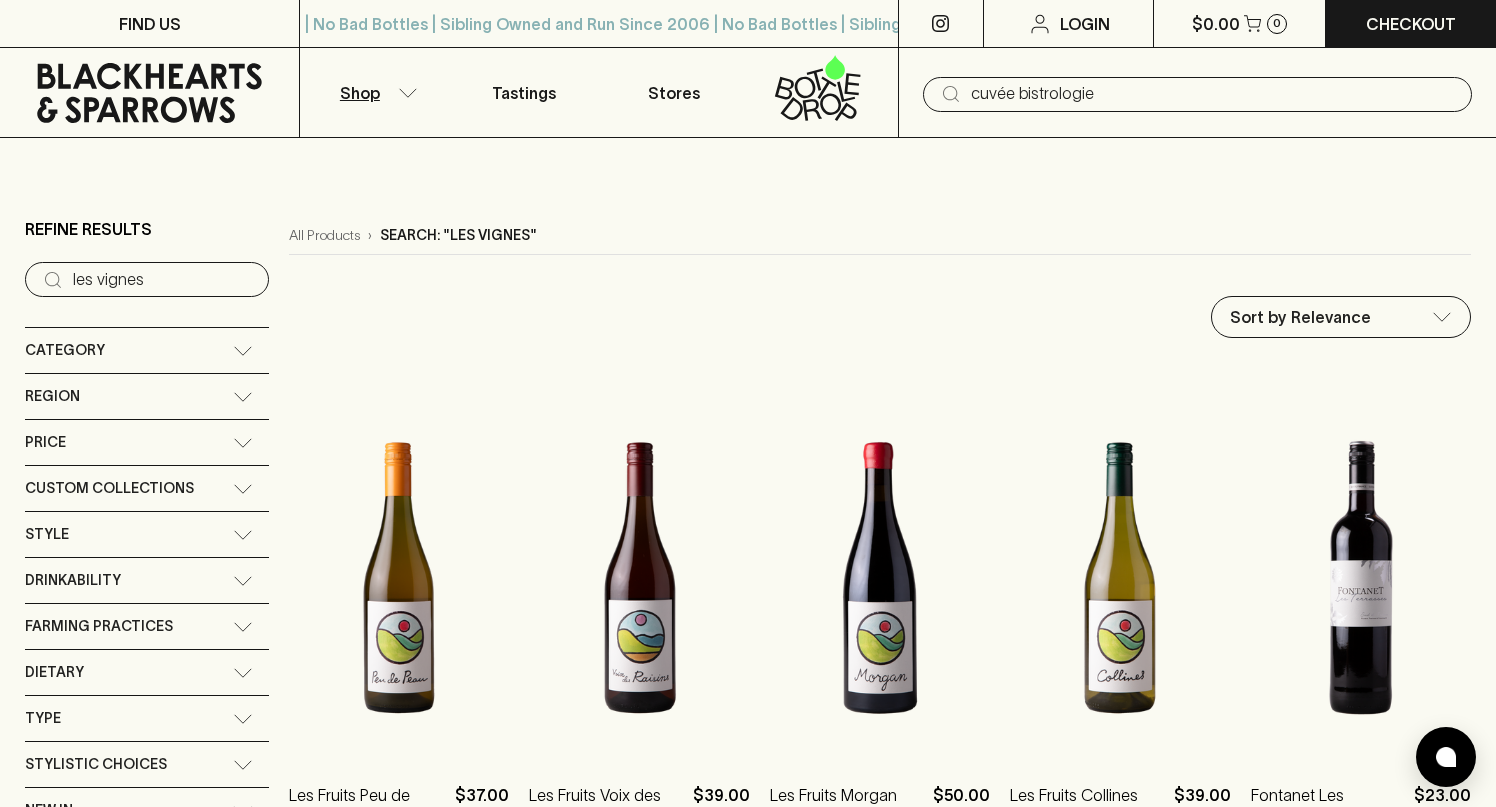 type on "cuvée bistrologie" 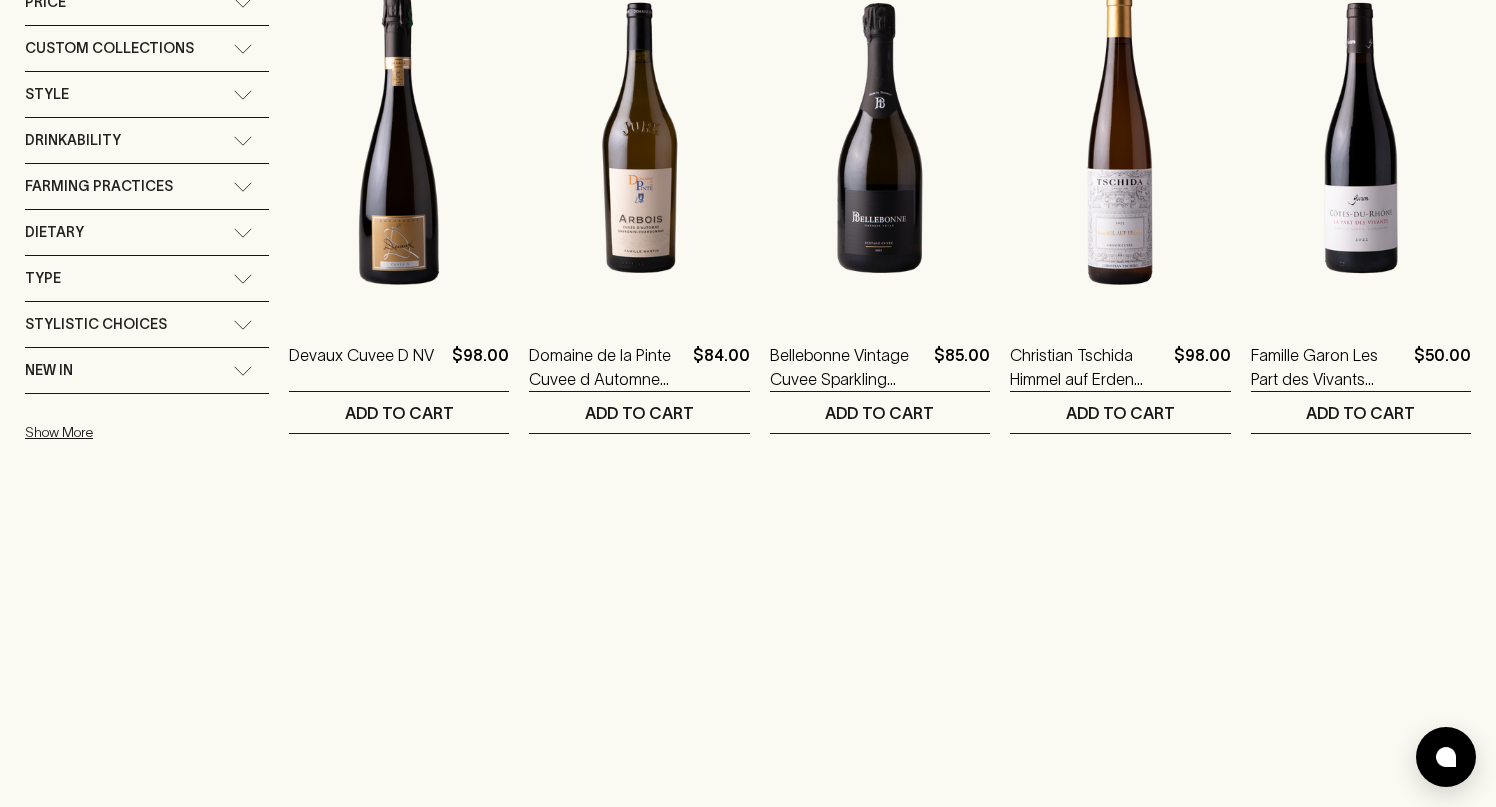 scroll, scrollTop: 466, scrollLeft: 0, axis: vertical 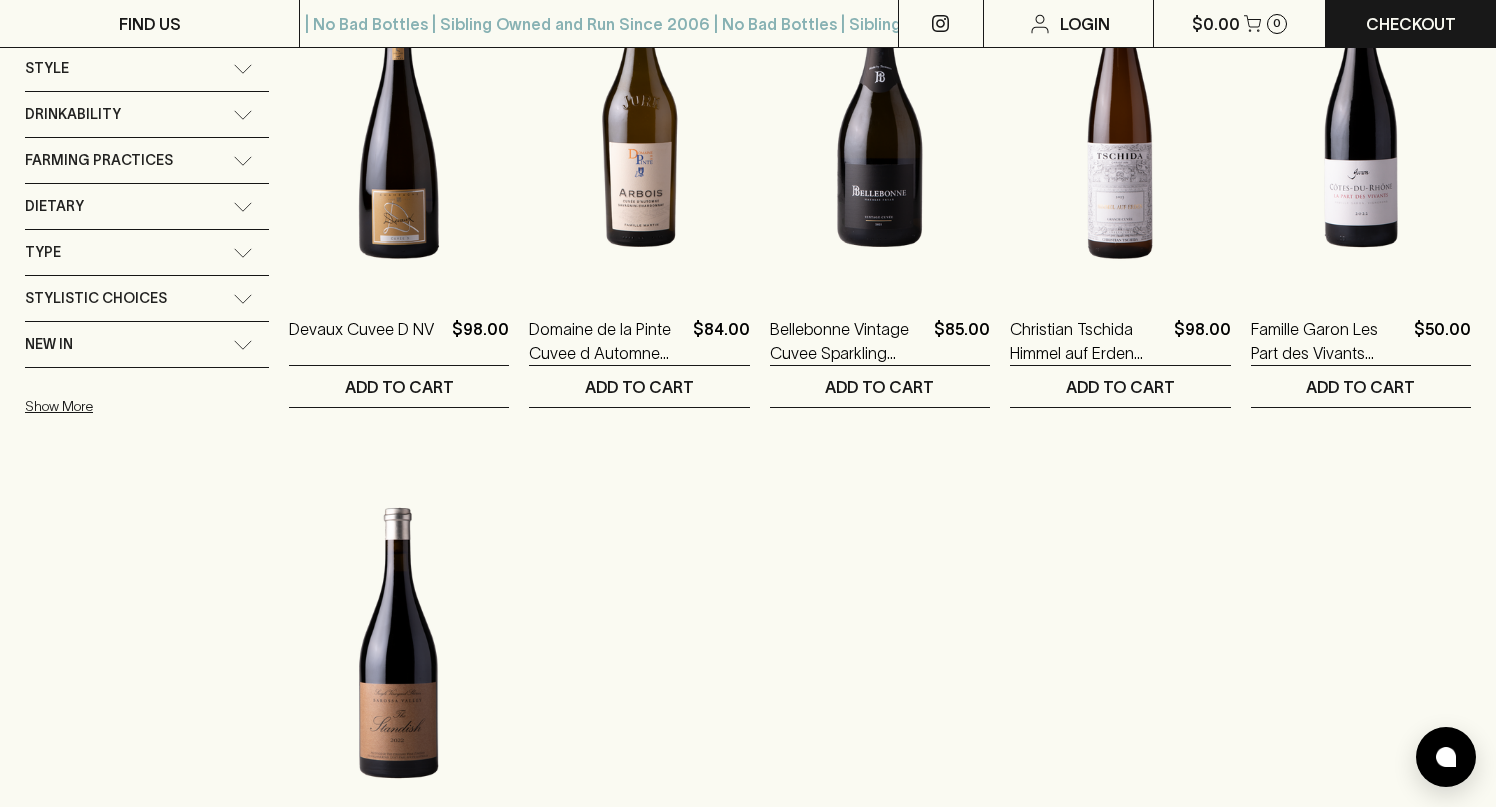 type 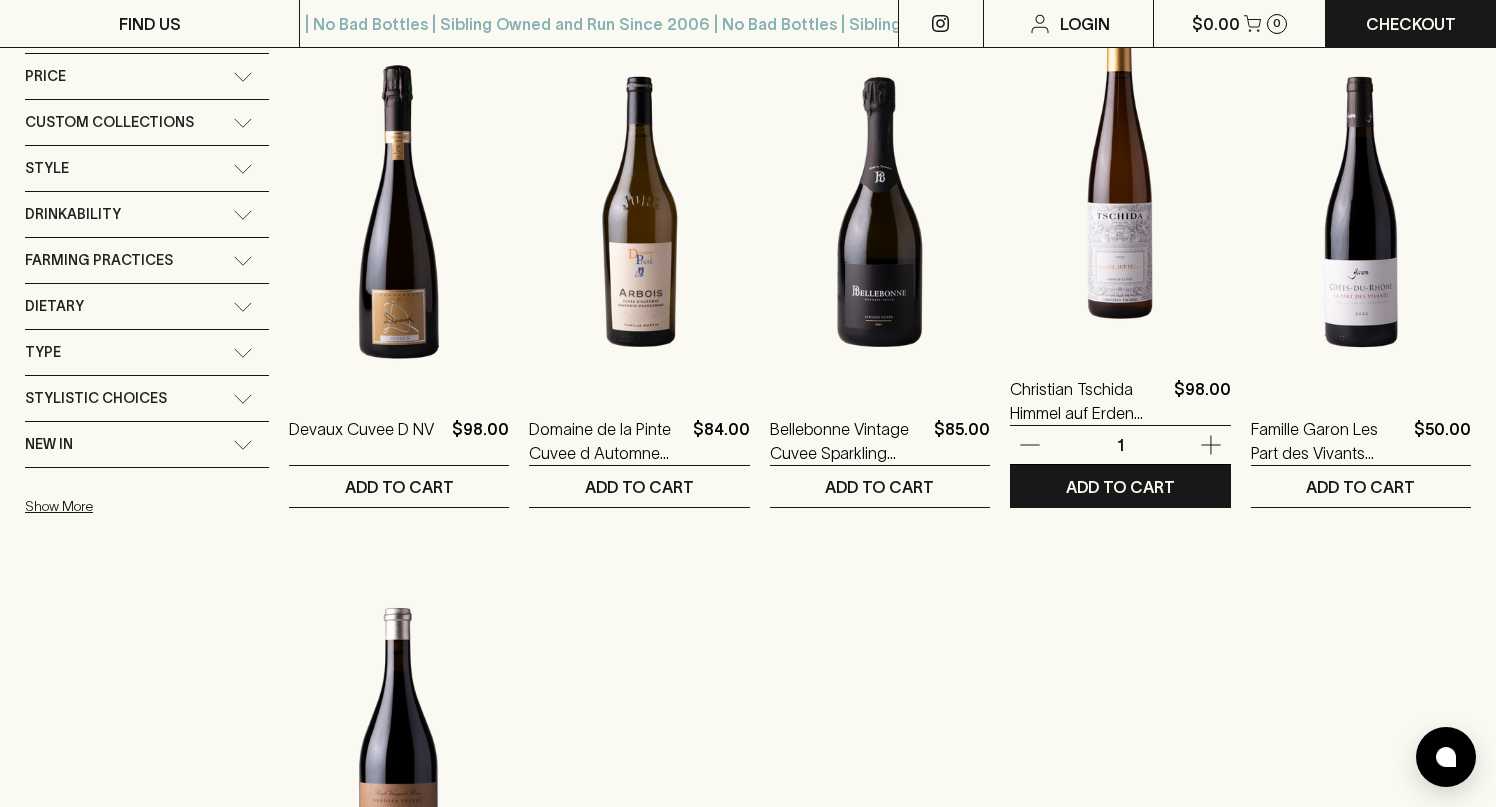 scroll, scrollTop: 334, scrollLeft: 0, axis: vertical 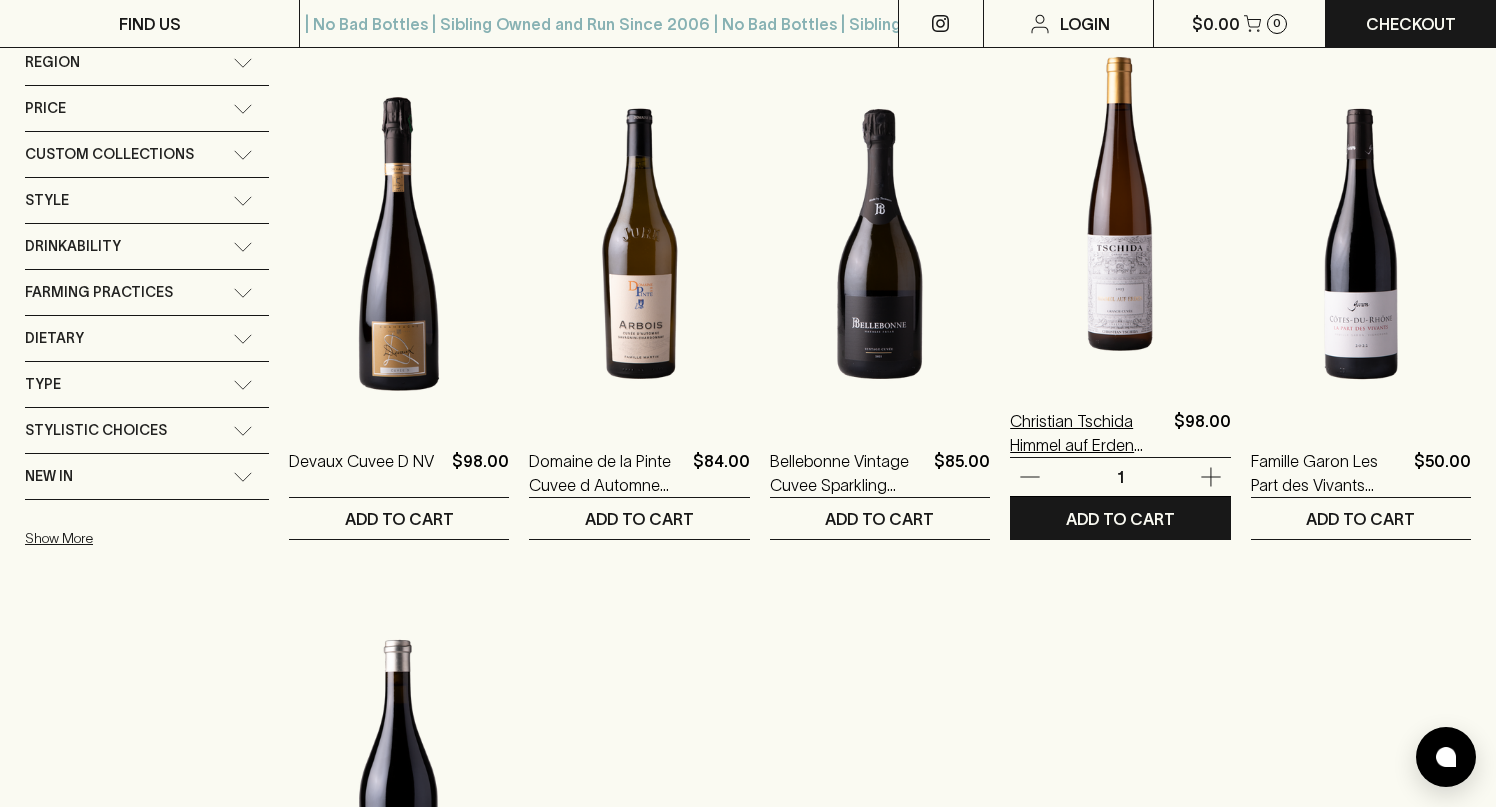 click on "Christian Tschida Himmel auf Erden Grand Cuvée  2023" at bounding box center (1087, 433) 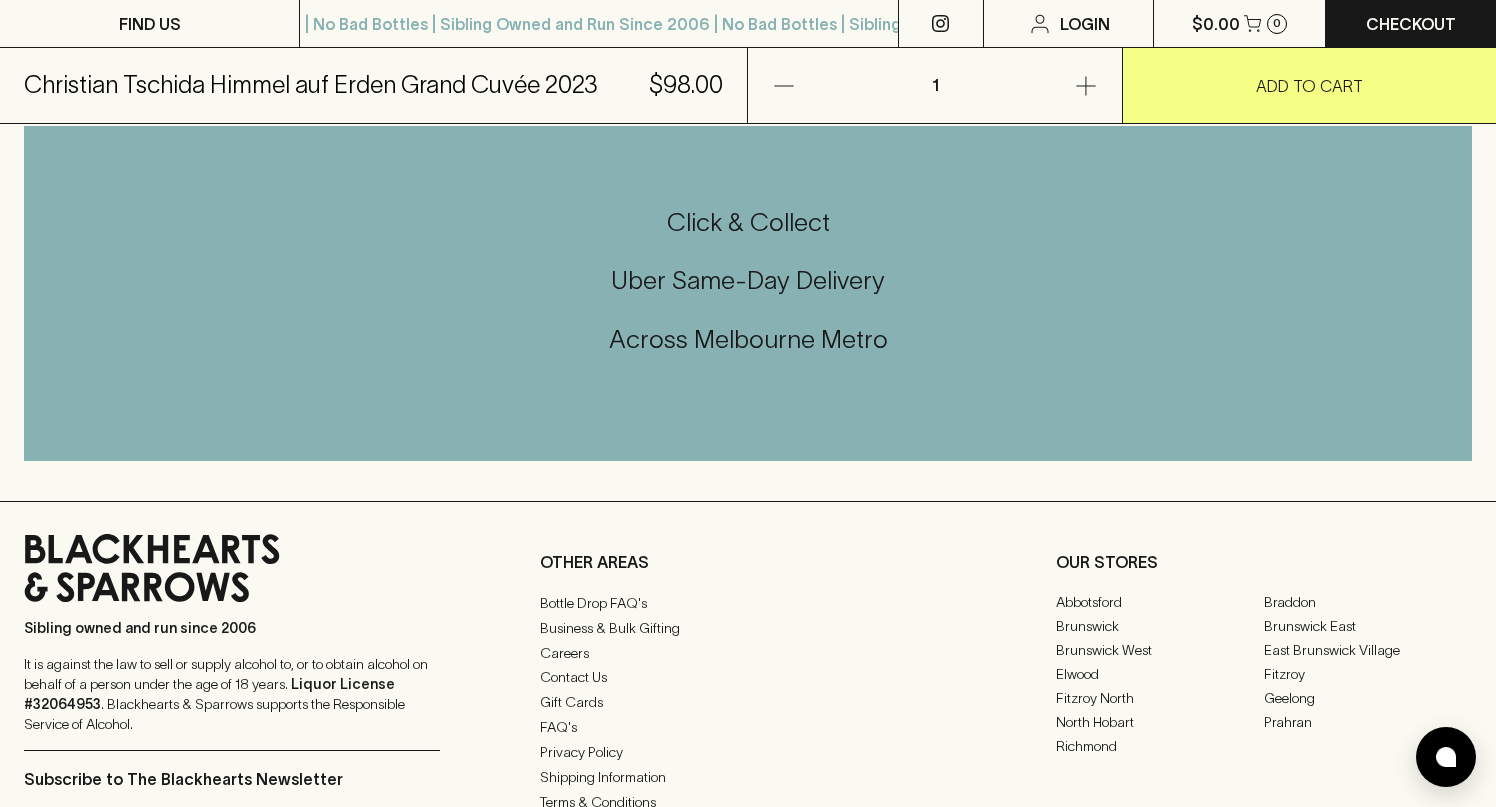 scroll, scrollTop: 0, scrollLeft: 0, axis: both 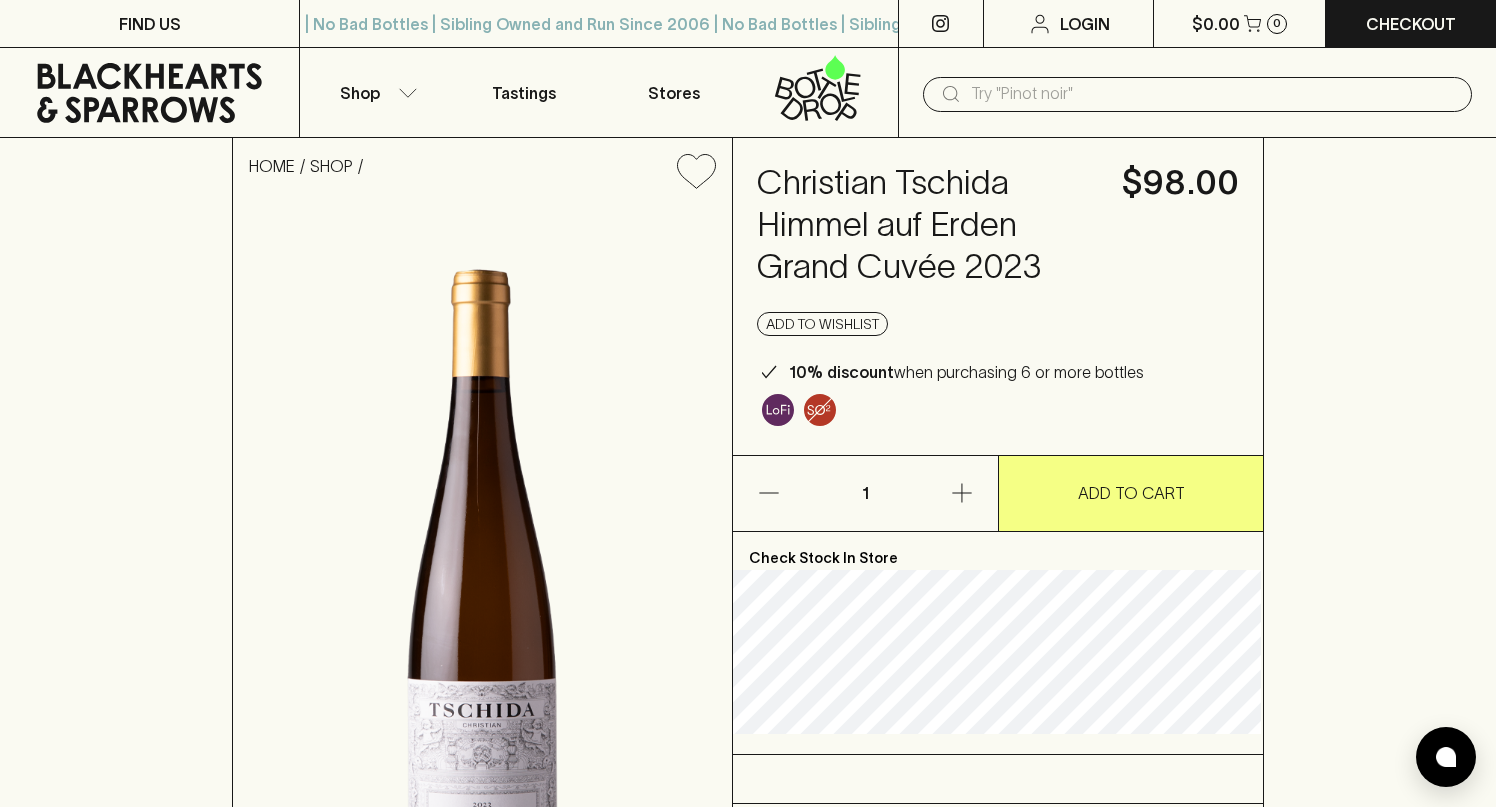 click at bounding box center [1213, 94] 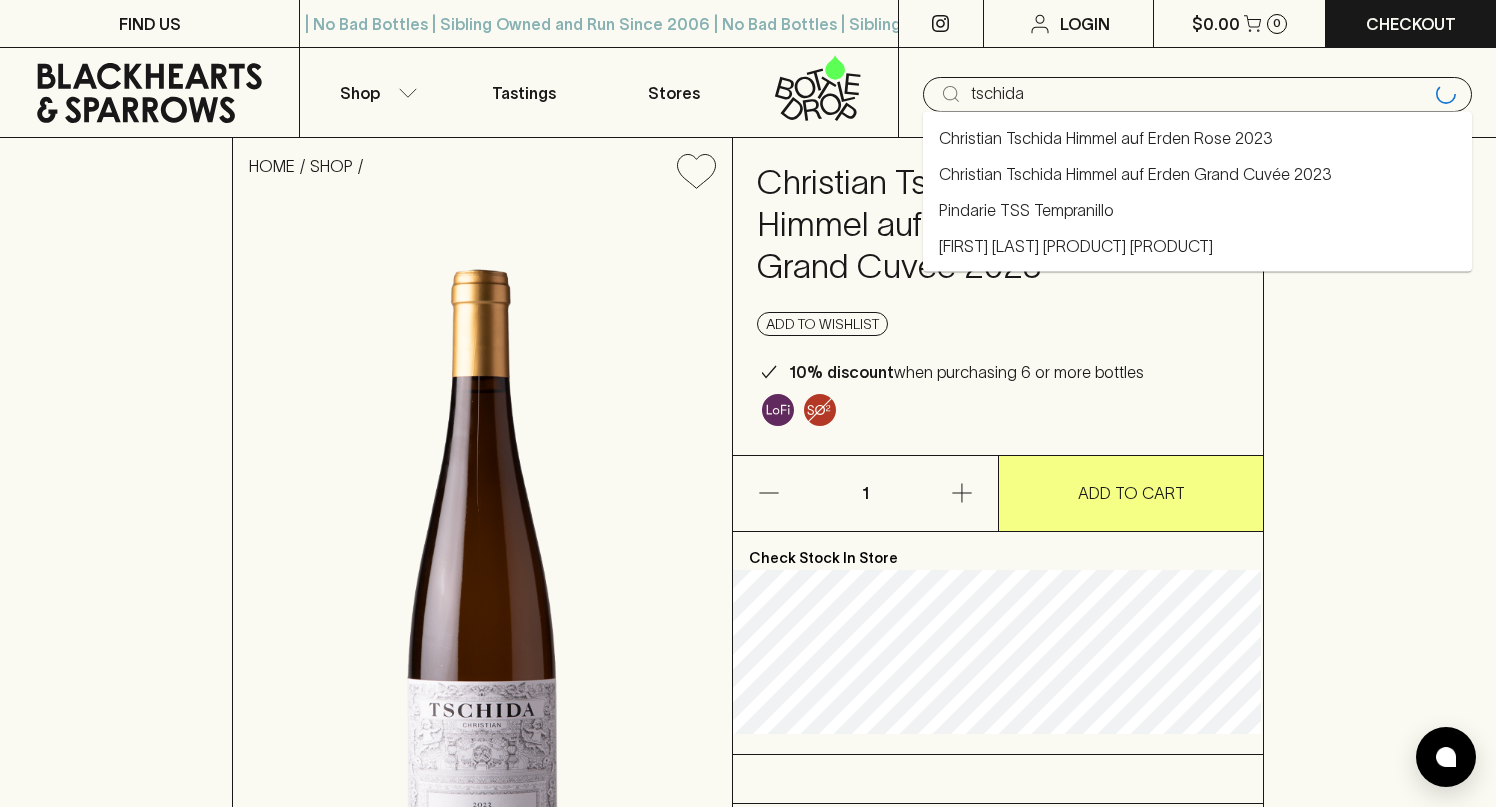 type on "tschida" 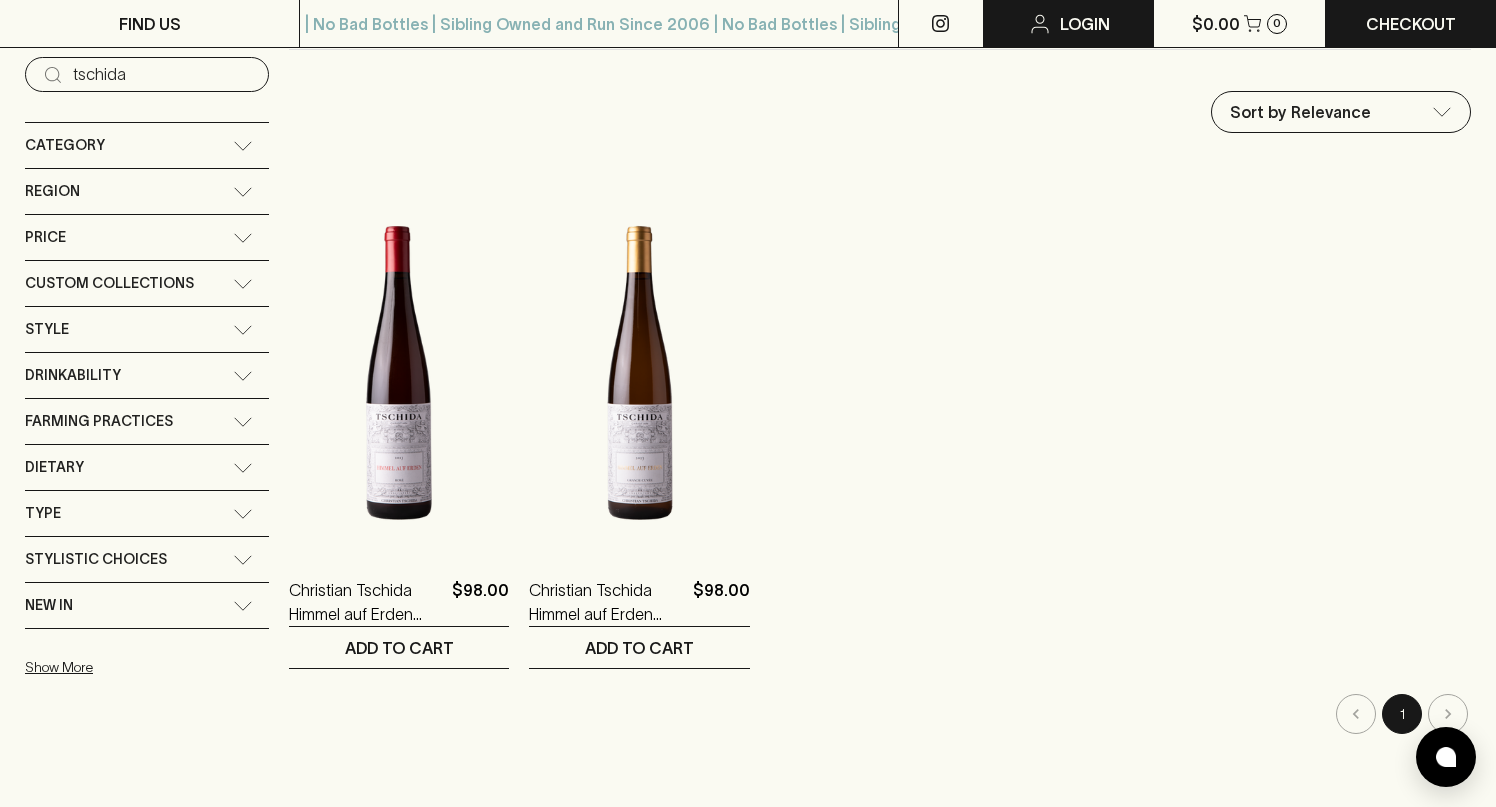 scroll, scrollTop: 0, scrollLeft: 0, axis: both 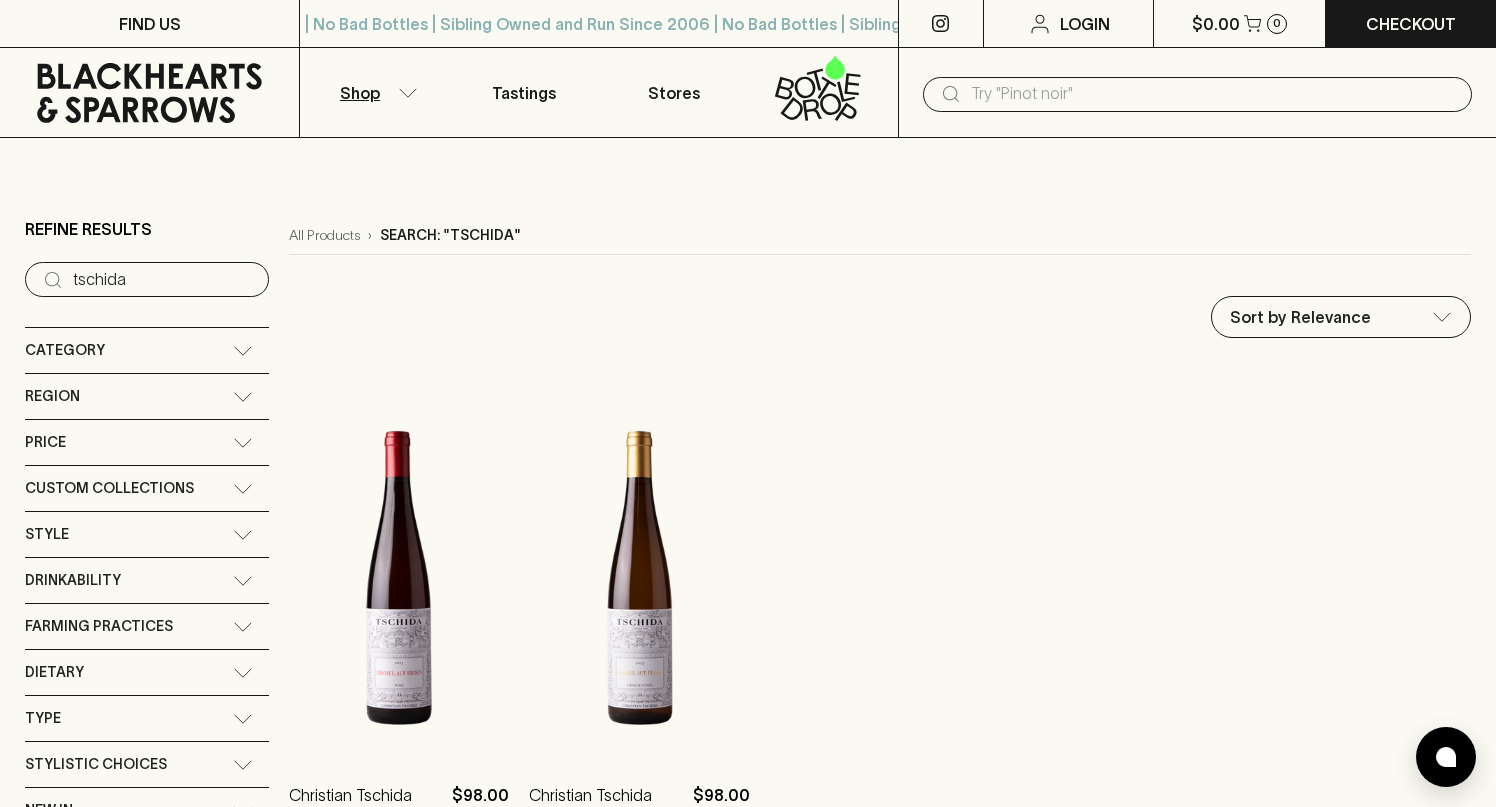 click at bounding box center (1213, 94) 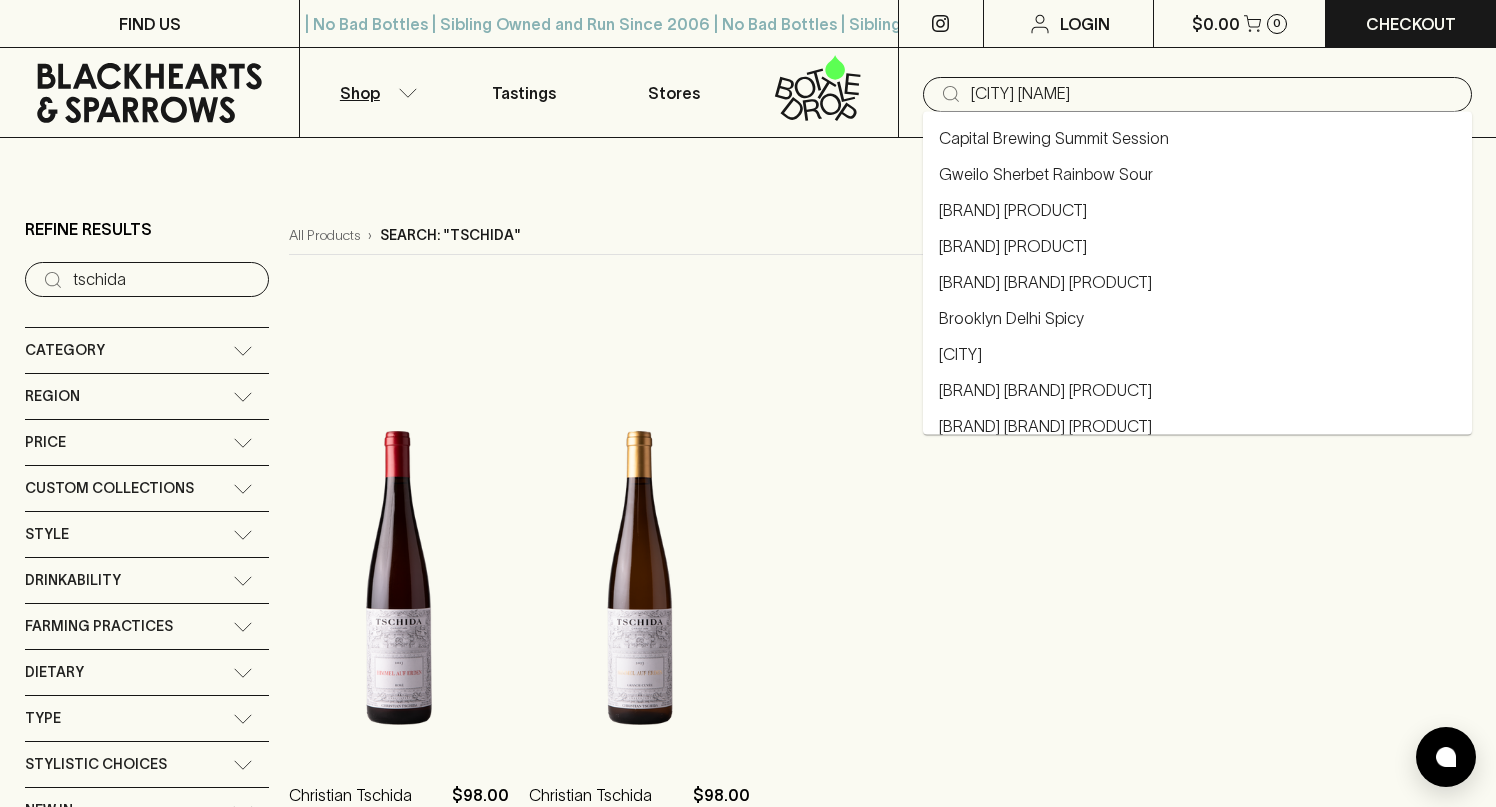 type on "[CITY] [NAME]" 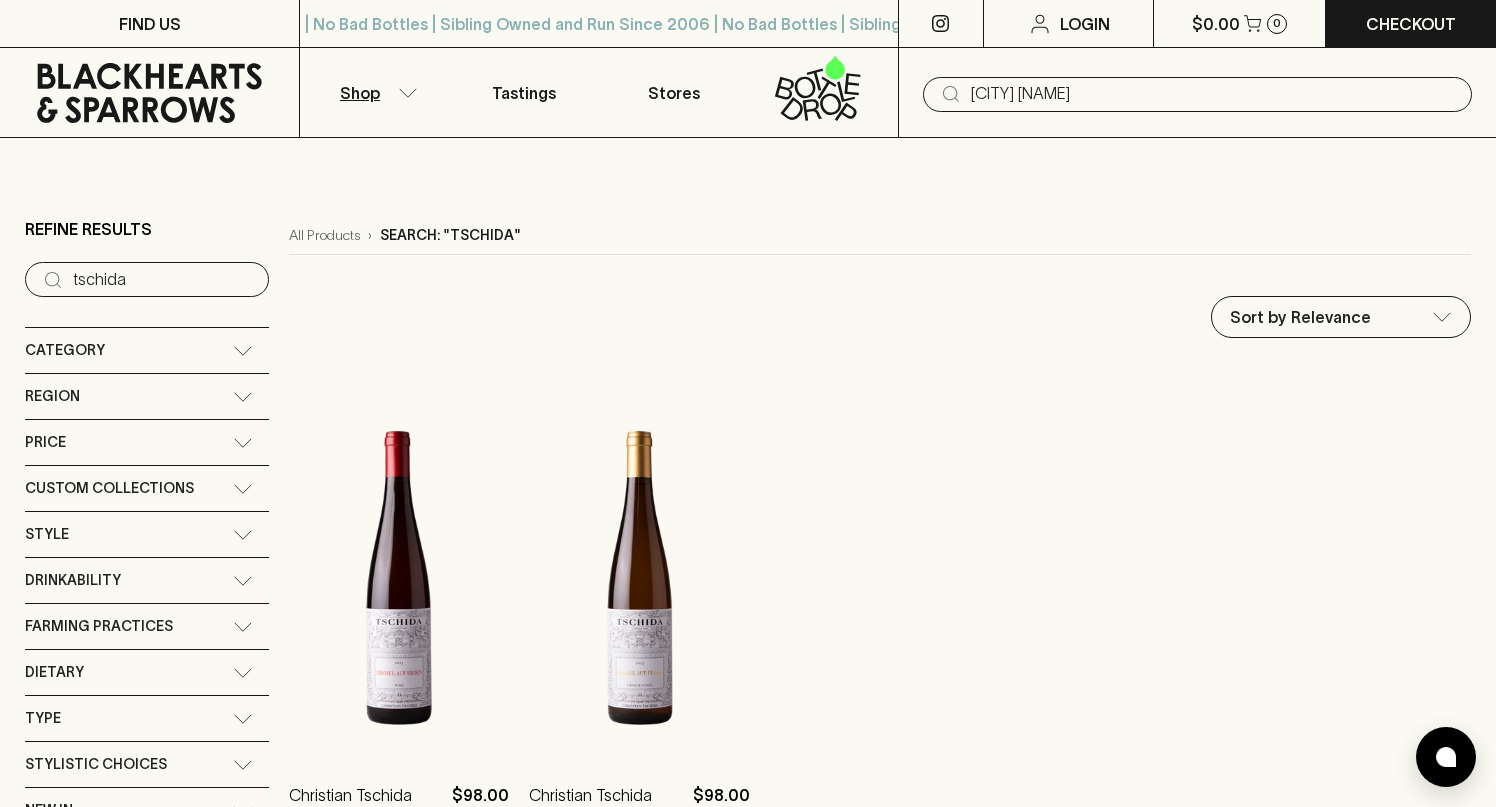 type on "[CITY] [NAME]" 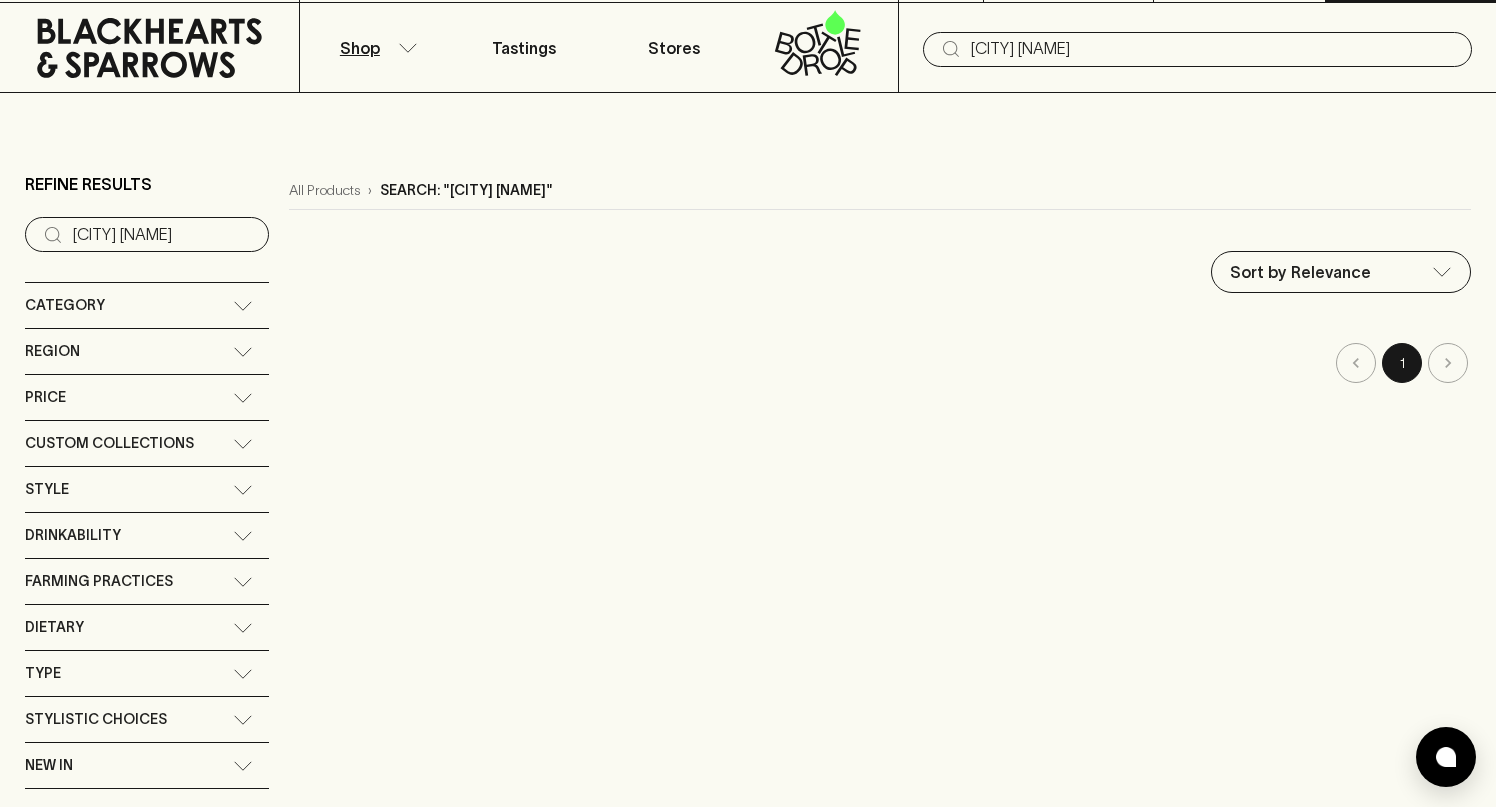 scroll, scrollTop: 40, scrollLeft: 0, axis: vertical 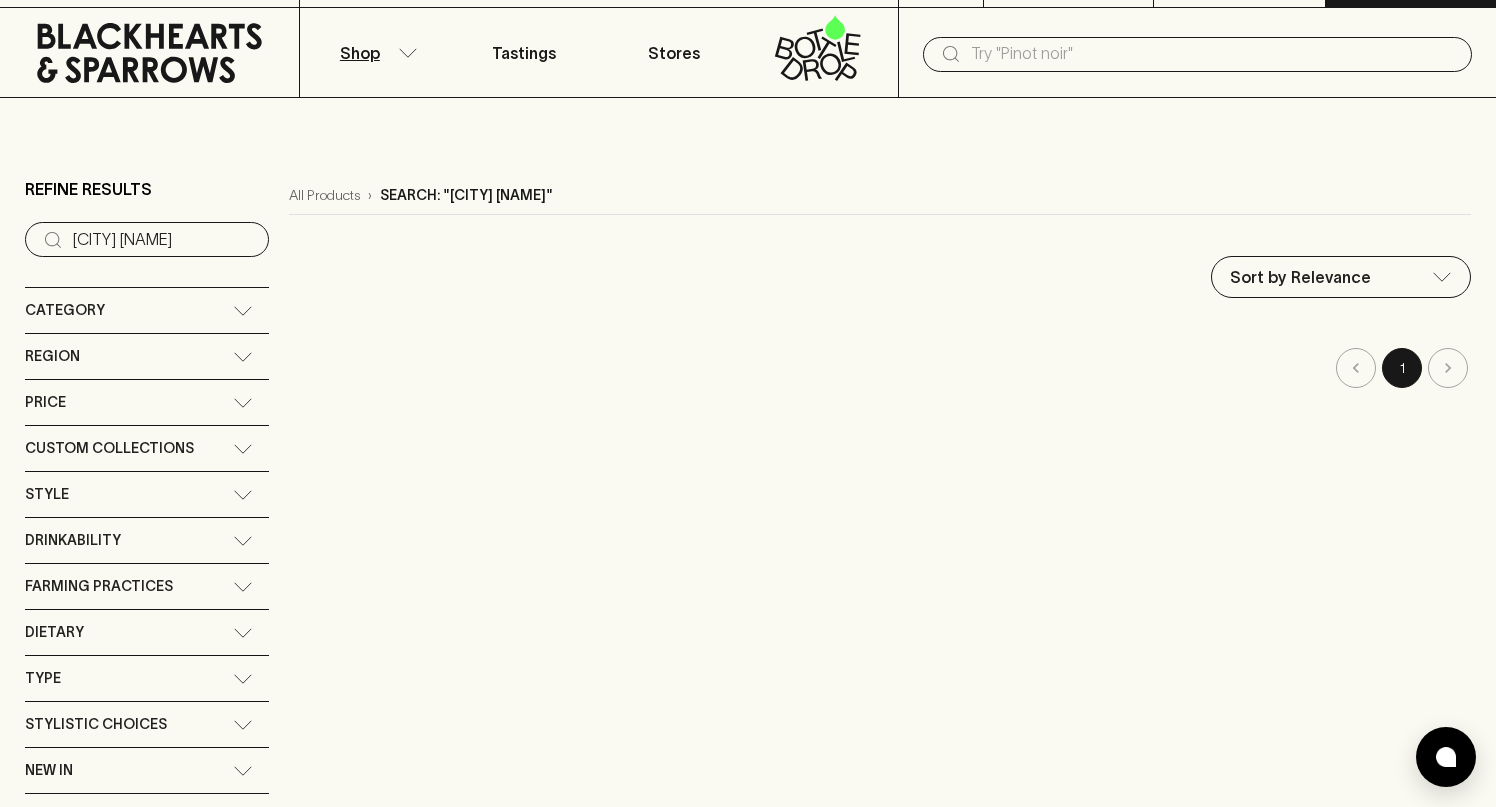 click on "​" at bounding box center [1197, 53] 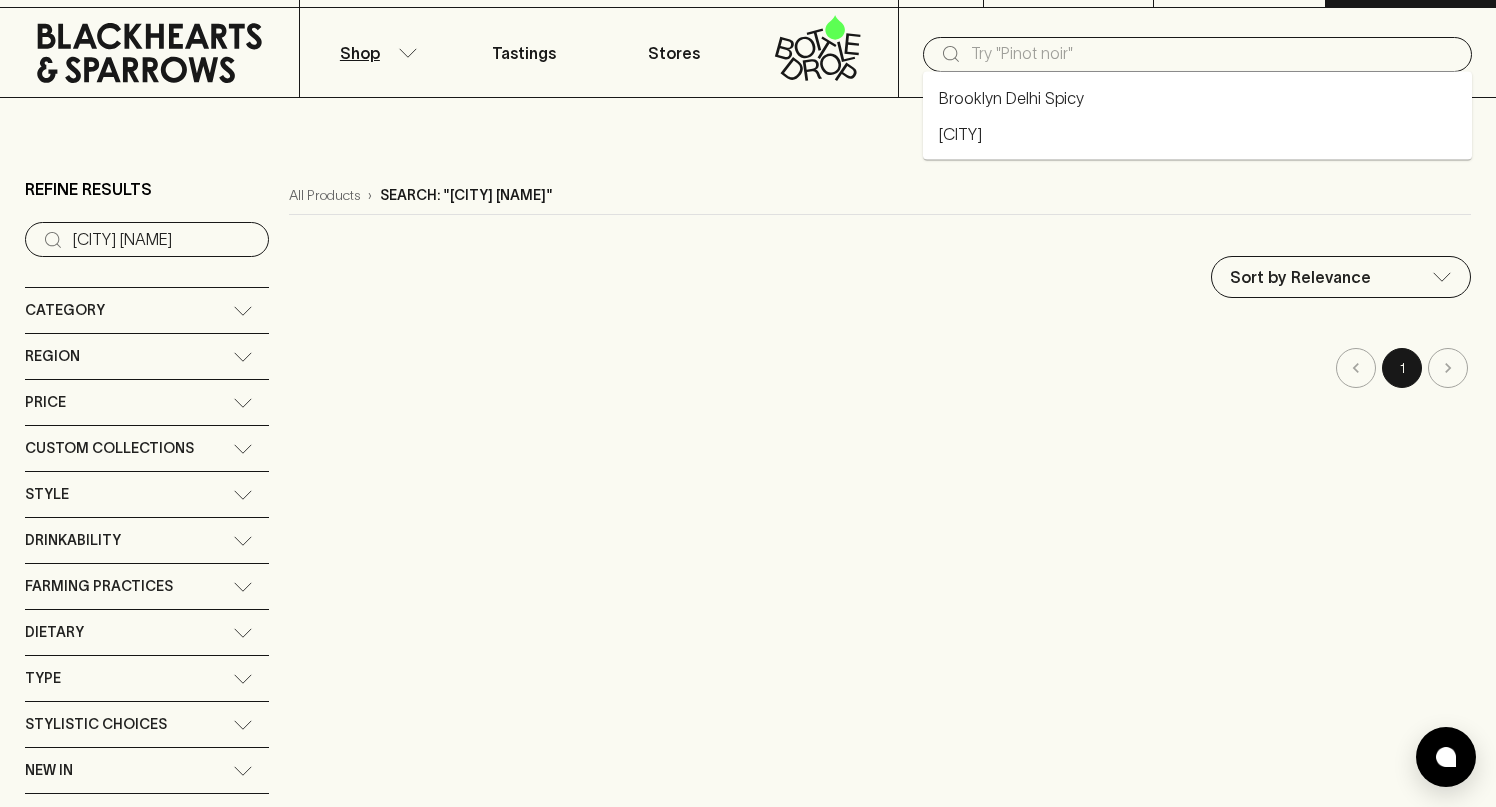 paste on "[FIRST] [LAST] [LAST]" 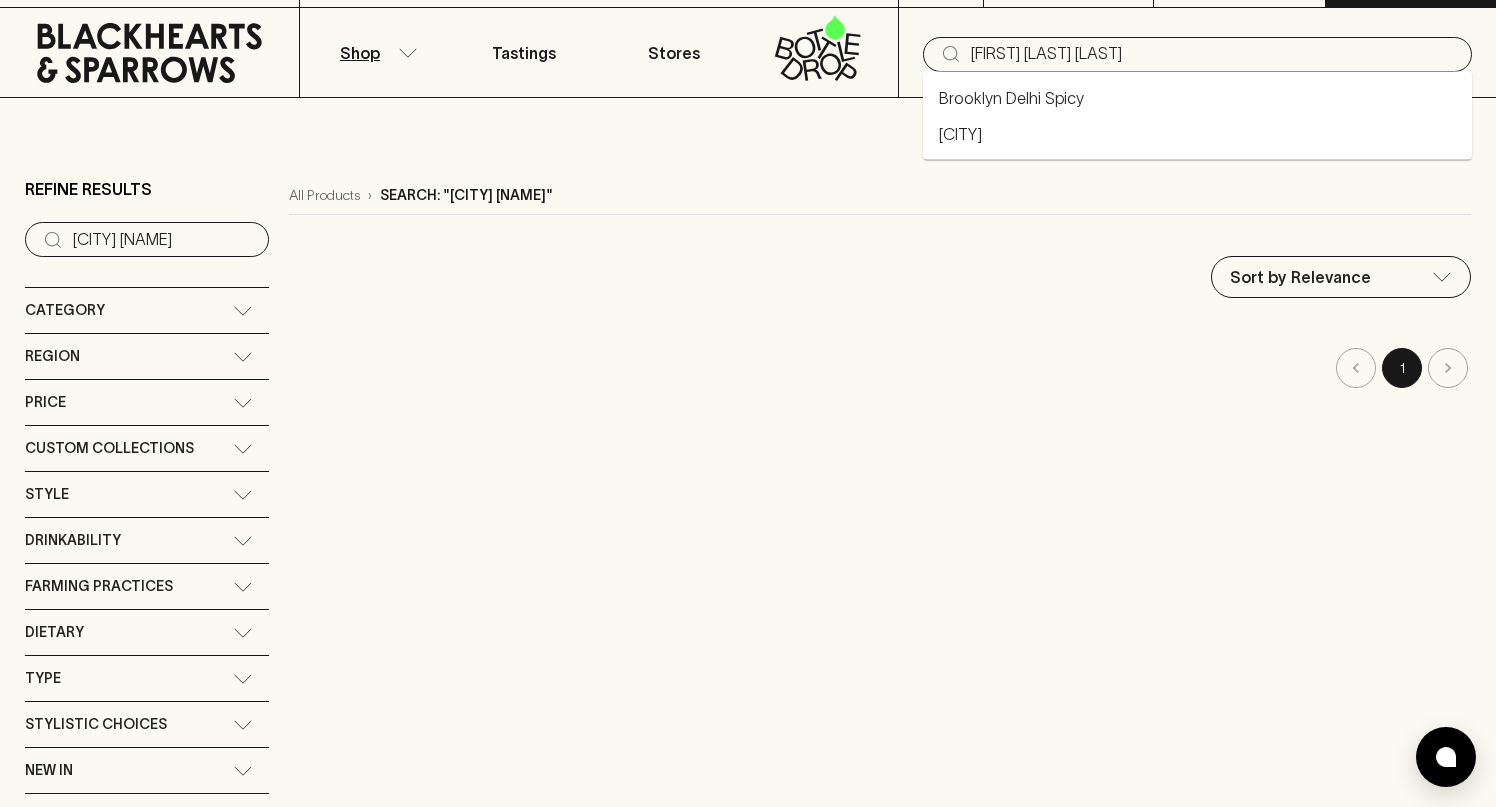 type on "[FIRST] [LAST] [LAST]" 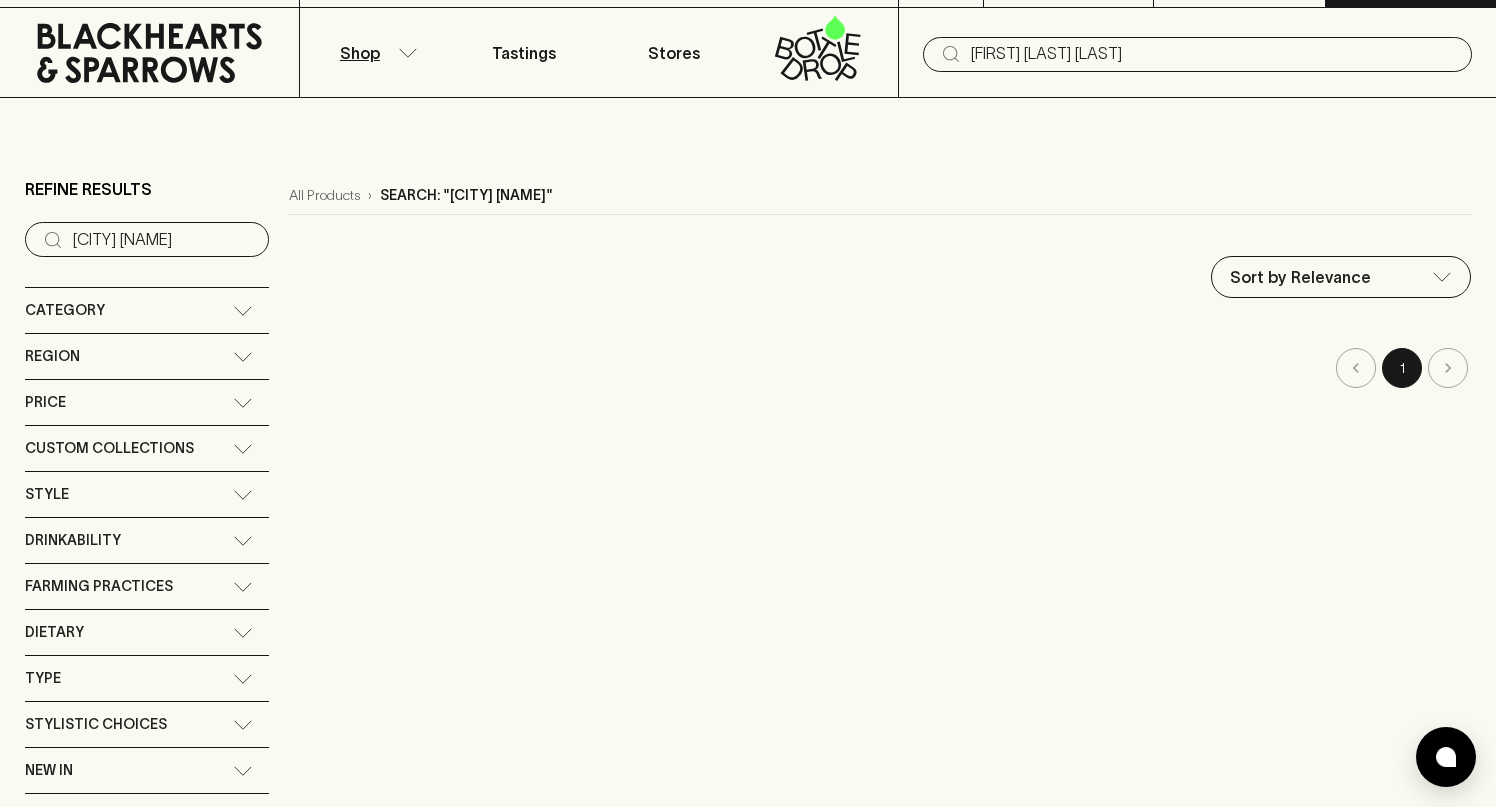 type on "[FIRST] [LAST] [LAST]" 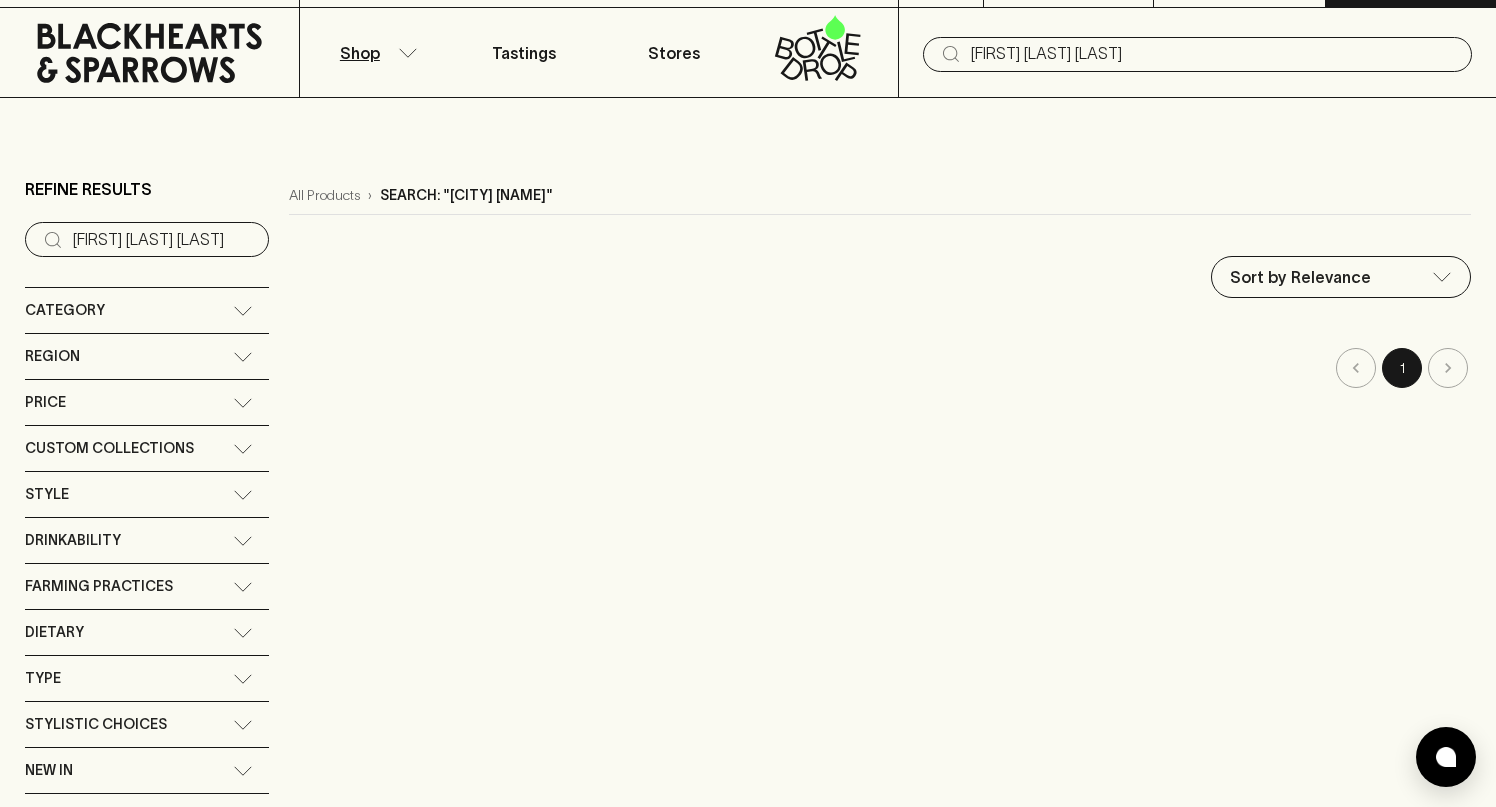 scroll, scrollTop: 0, scrollLeft: 0, axis: both 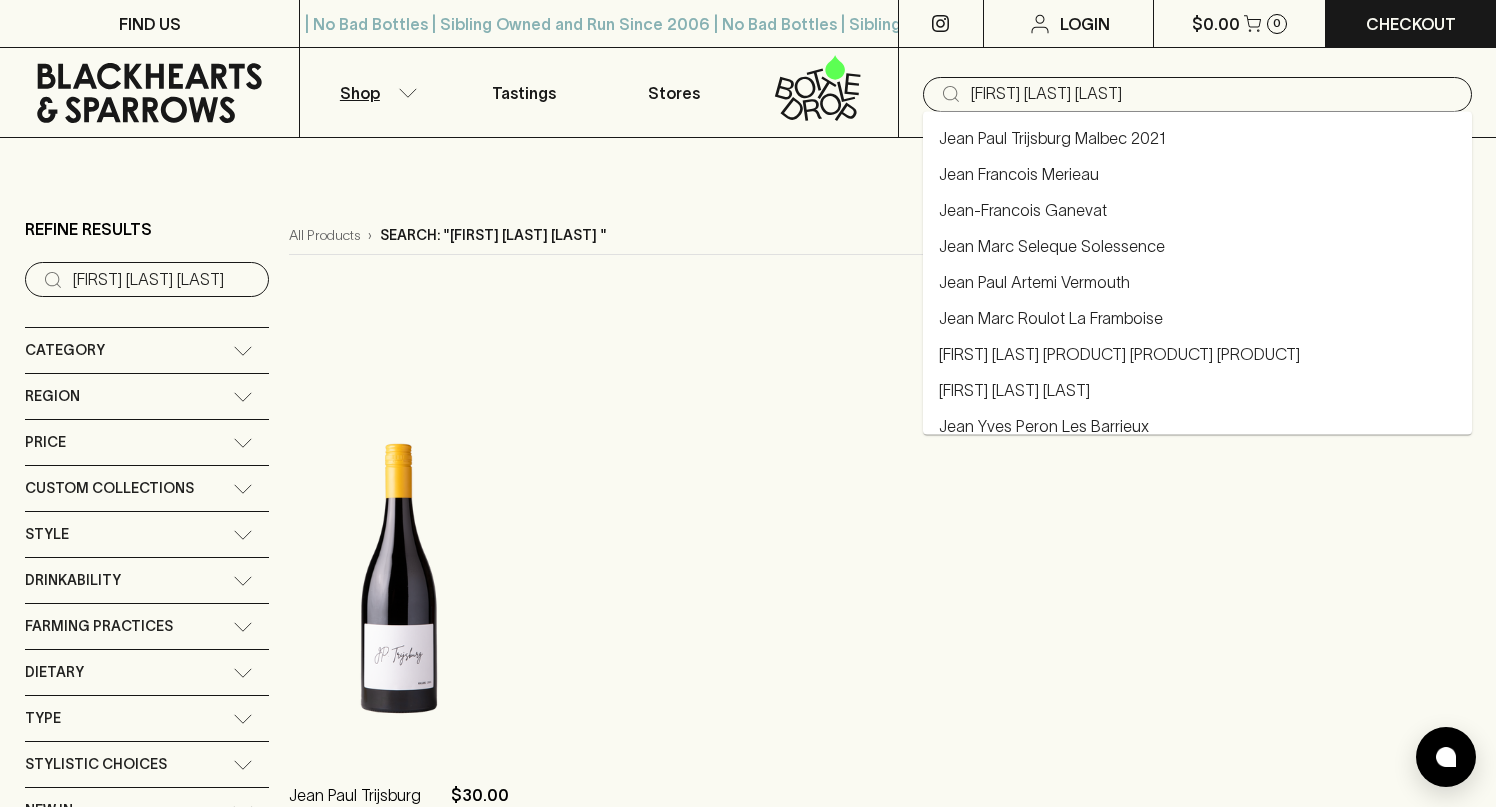 type on "[FIRST] [LAST] [LAST]" 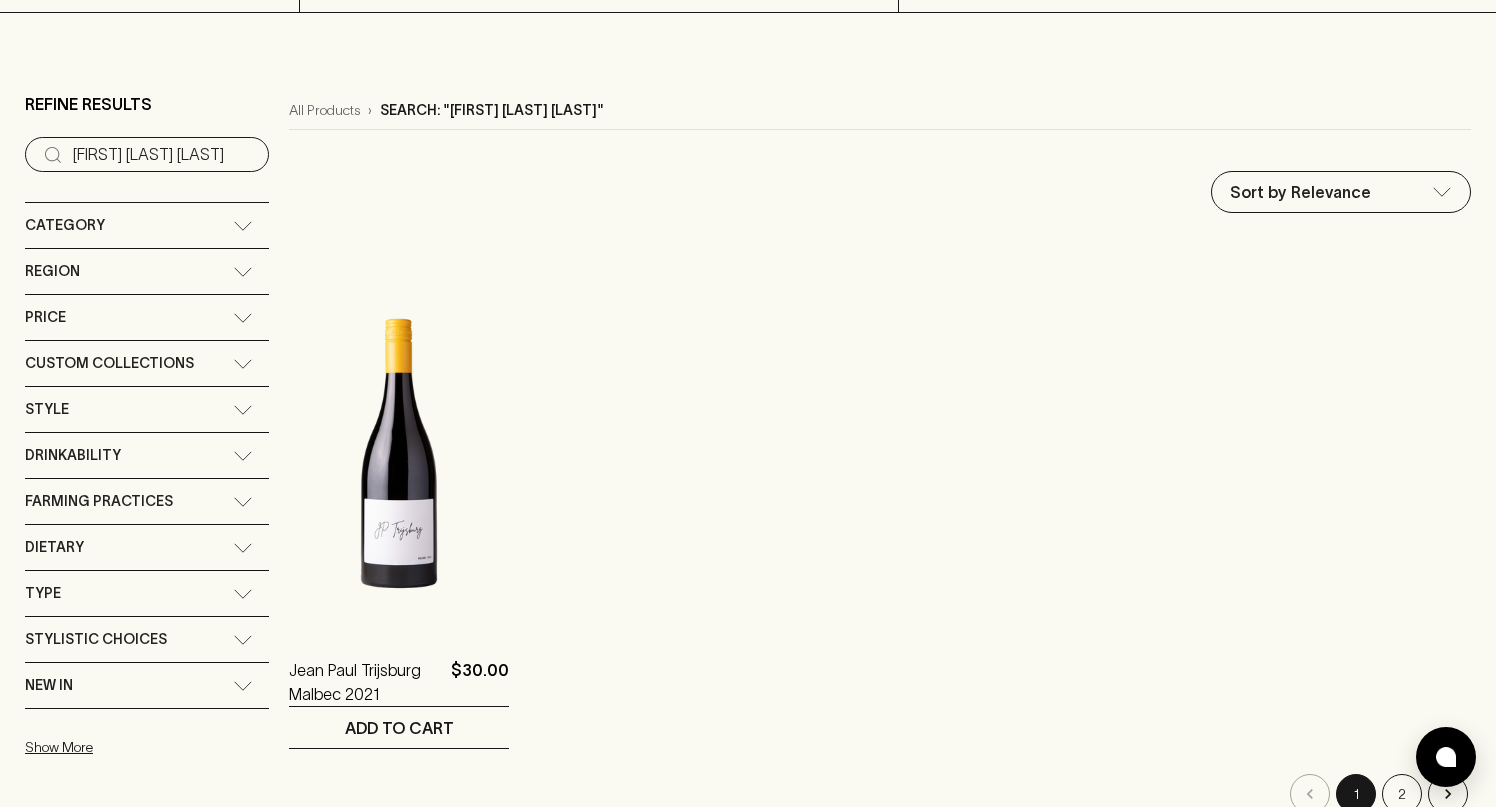 scroll, scrollTop: 0, scrollLeft: 0, axis: both 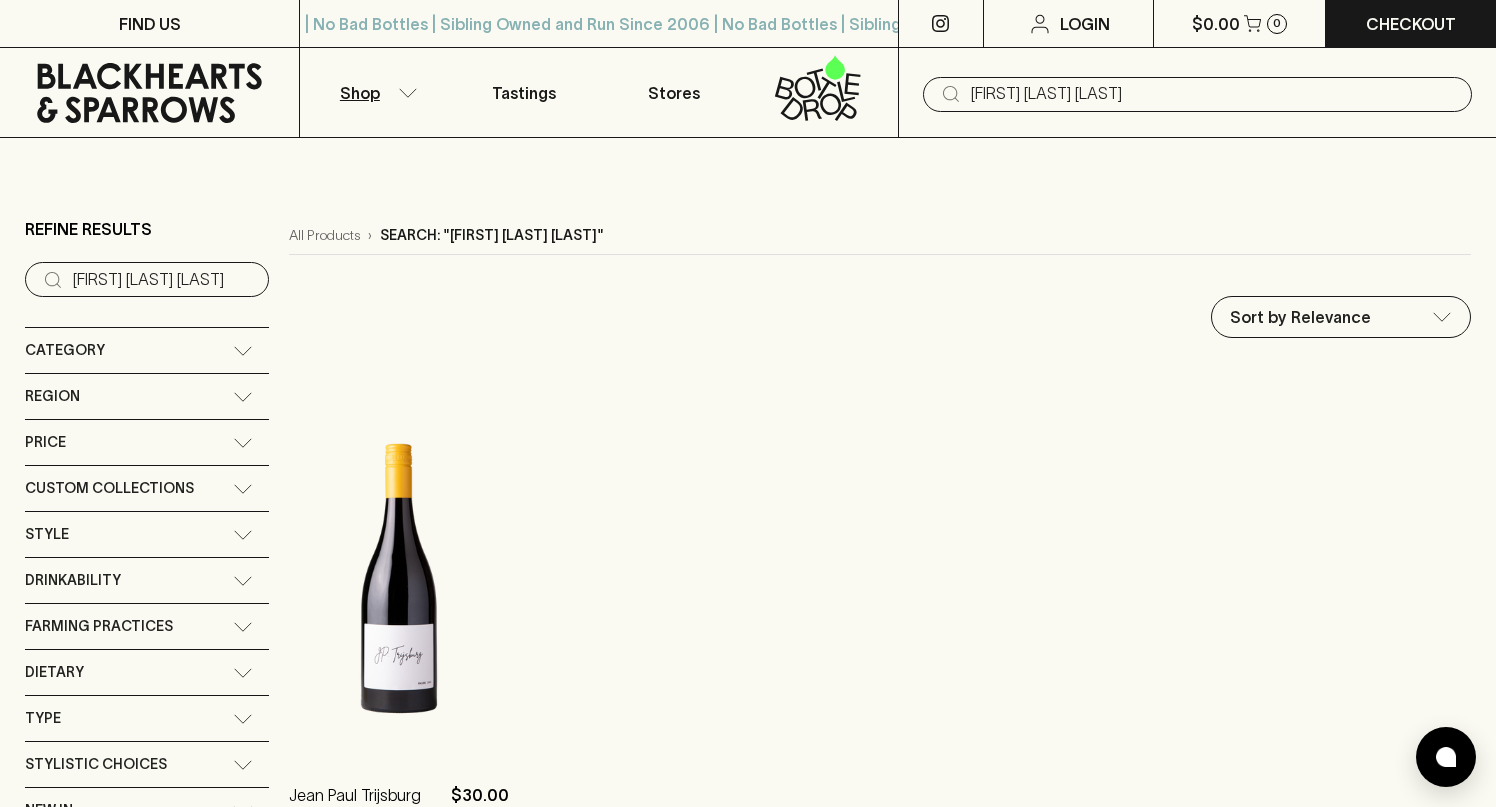 type 